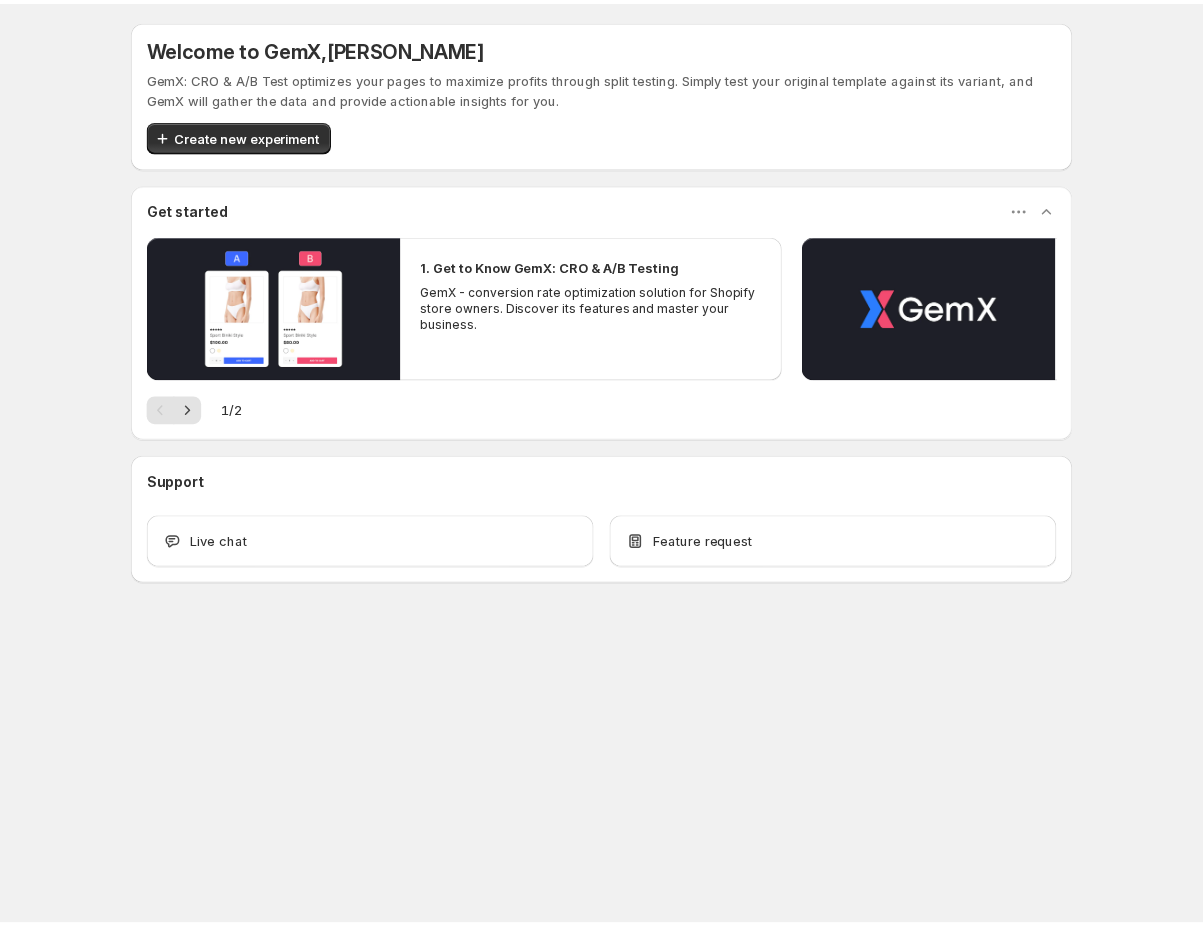 scroll, scrollTop: 0, scrollLeft: 0, axis: both 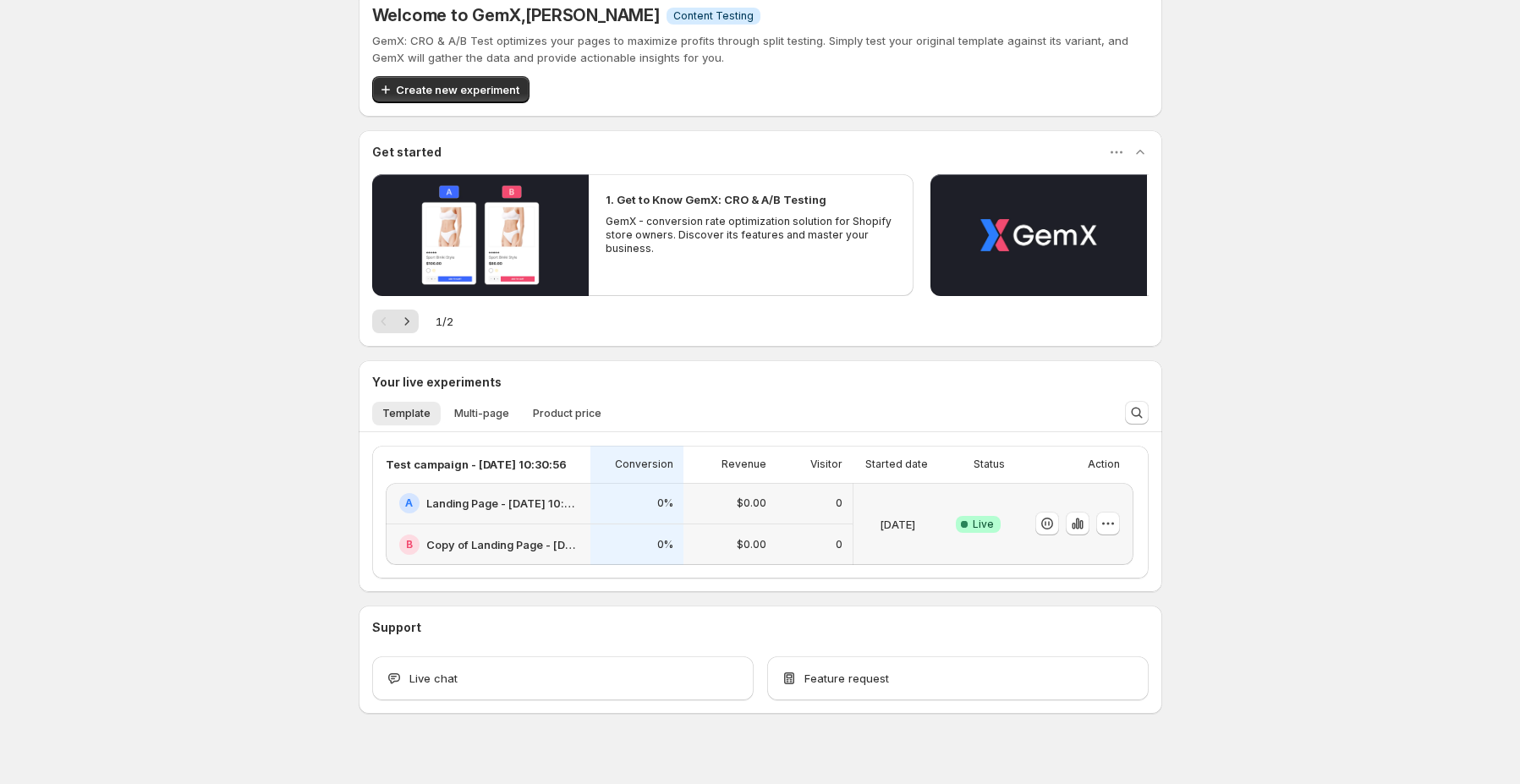 click on "Welcome to GemX ,  Duc Trinh Info Content Testing GemX: CRO & A/B Test optimizes your pages to maximize profits through split testing.
Simply test your original template against its variant, and GemX will gather the data
and provide actionable insights for you. Create new experiment Get started 1. Get to Know GemX: CRO & A/B Testing GemX - conversion rate optimization solution for Shopify store owners. Discover its features and master your business. 2. Explore GemX: CRO & A/B Testing Use Cases Explore GemX: CRO & A/B testing Use Cases to boost conversion rates and drive growth. 1 / 2 Your live experiments Template Multi-page Product price More views Template Multi-page Product price More views Test campaign - Jun 27, 10:30:56 Conversion Revenue Visitor Started date Status Action A Landing Page - Jun 24, 10:04:40 B Copy of Landing Page - Jun 24, 10:04:40 0% 0% $0.00 $0.00 0 0 Jul 04 2025 Success Complete Live Support Live chat Feature request Home Experiments Analytics Plans Preferences" at bounding box center (760, 390) 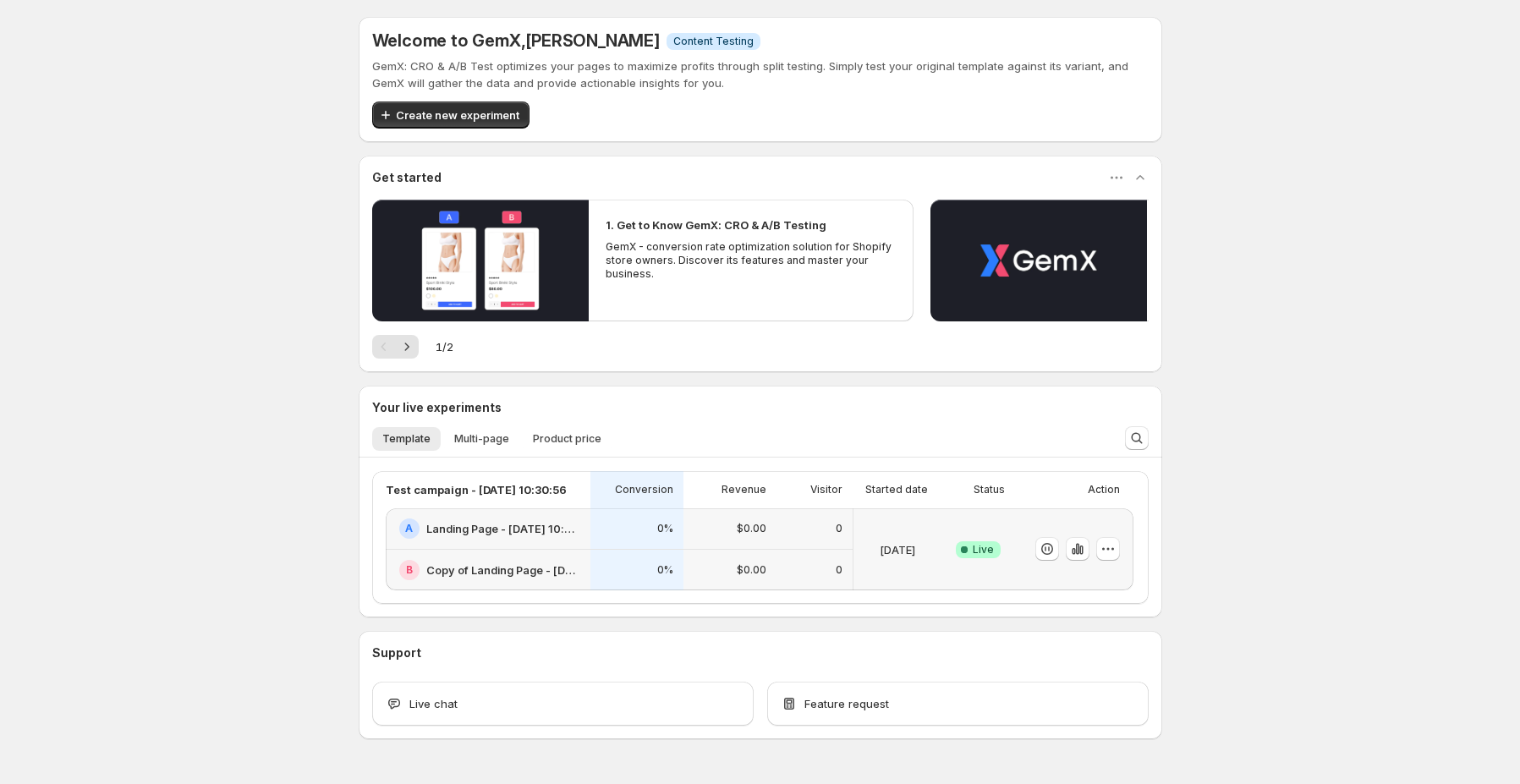 scroll, scrollTop: 47, scrollLeft: 0, axis: vertical 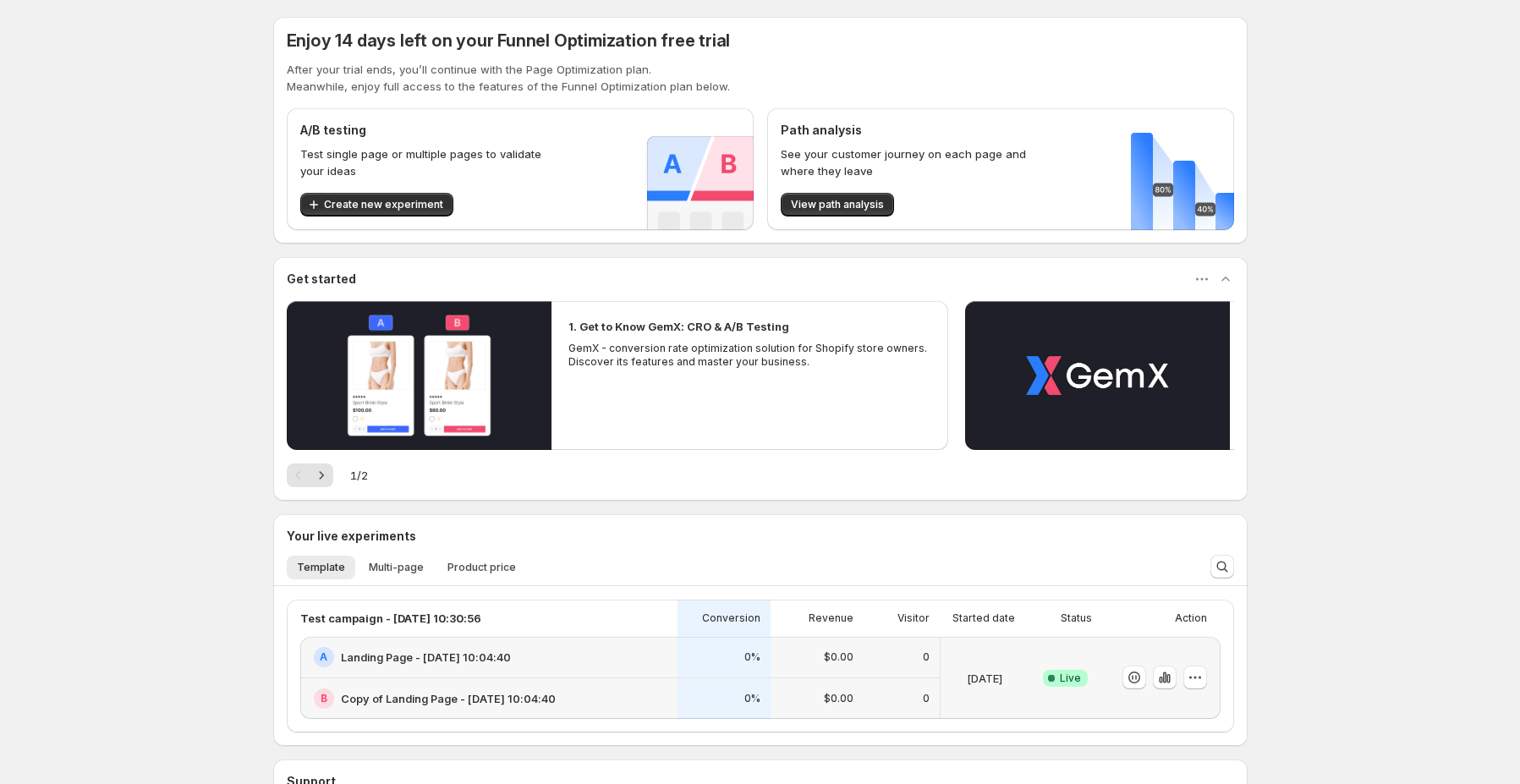 click on "Enjoy 14 days left on your Funnel Optimization free trial" at bounding box center [508, 41] 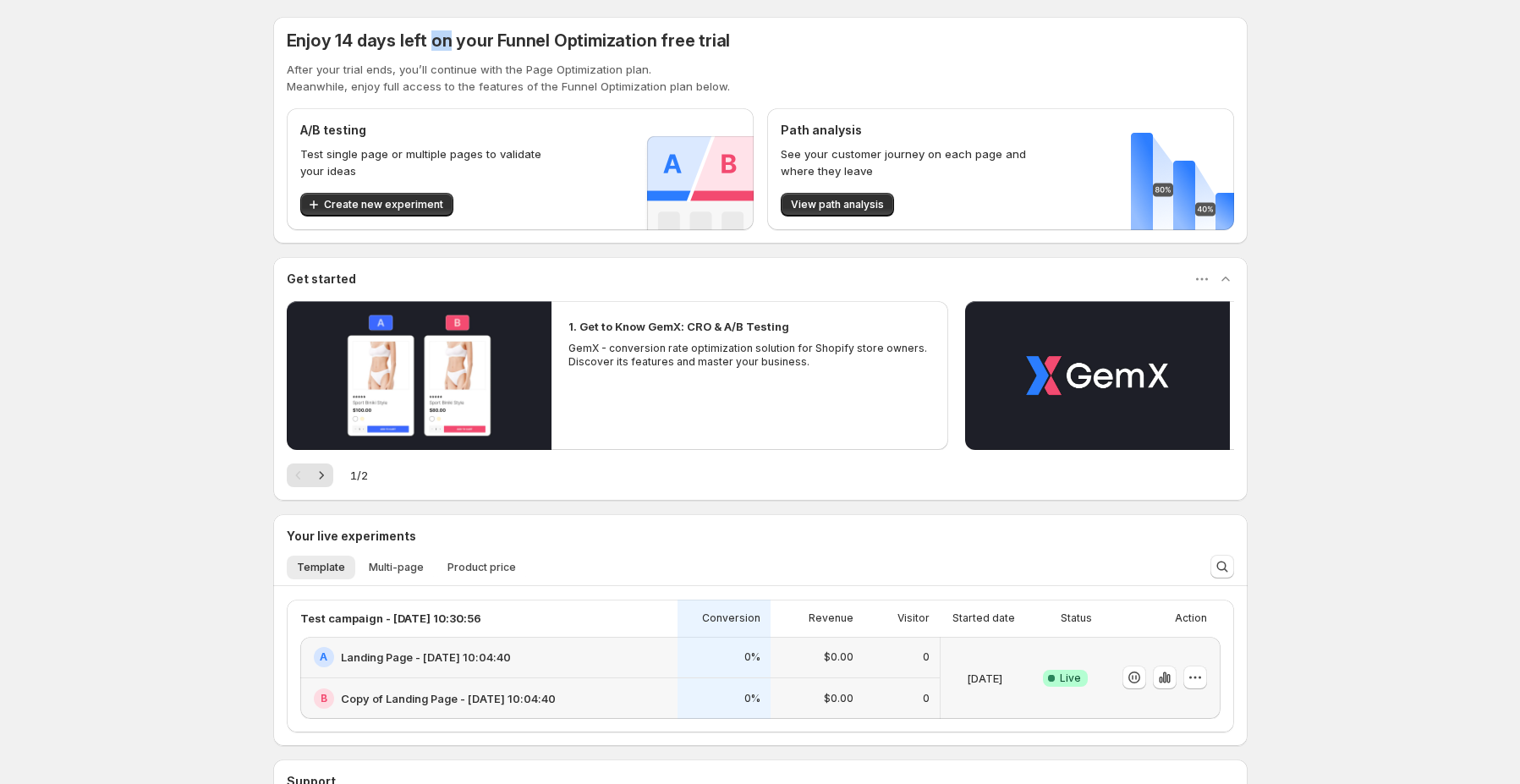 click on "Enjoy 14 days left on your Funnel Optimization free trial" at bounding box center [508, 41] 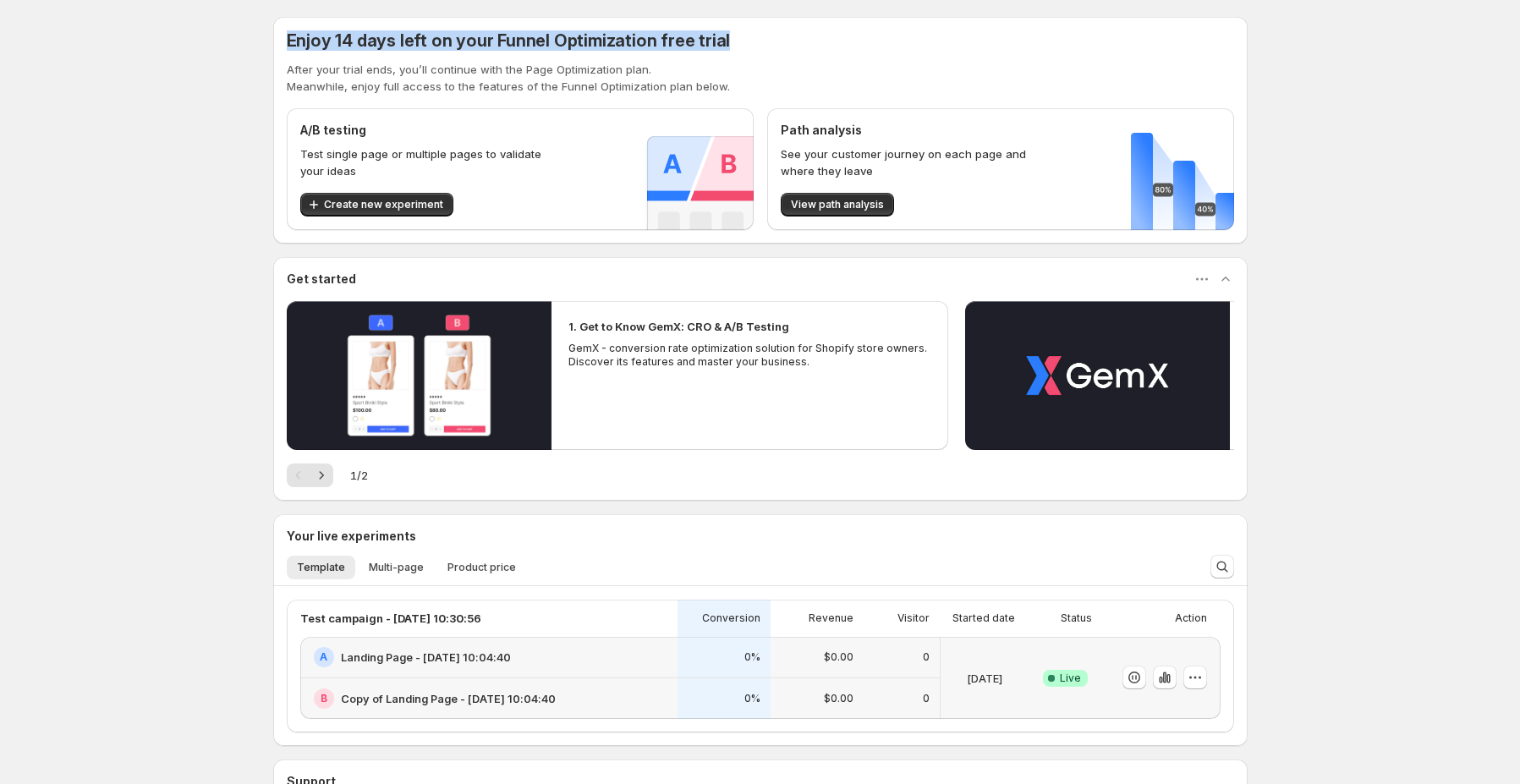 click on "Enjoy 14 days left on your Funnel Optimization free trial" at bounding box center (508, 41) 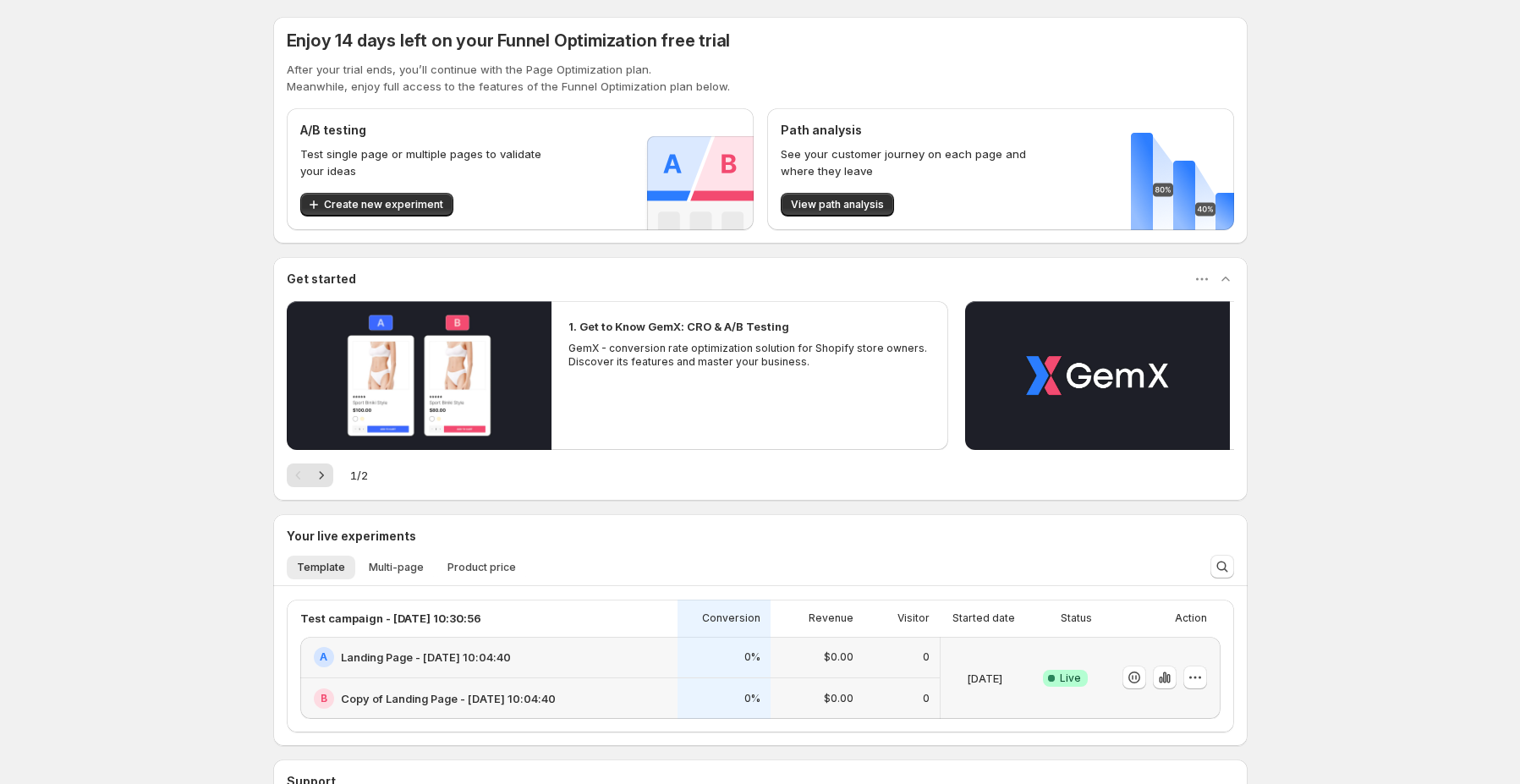 click on "After your trial ends, you’ll continue with the Page Optimization plan." at bounding box center (760, 69) 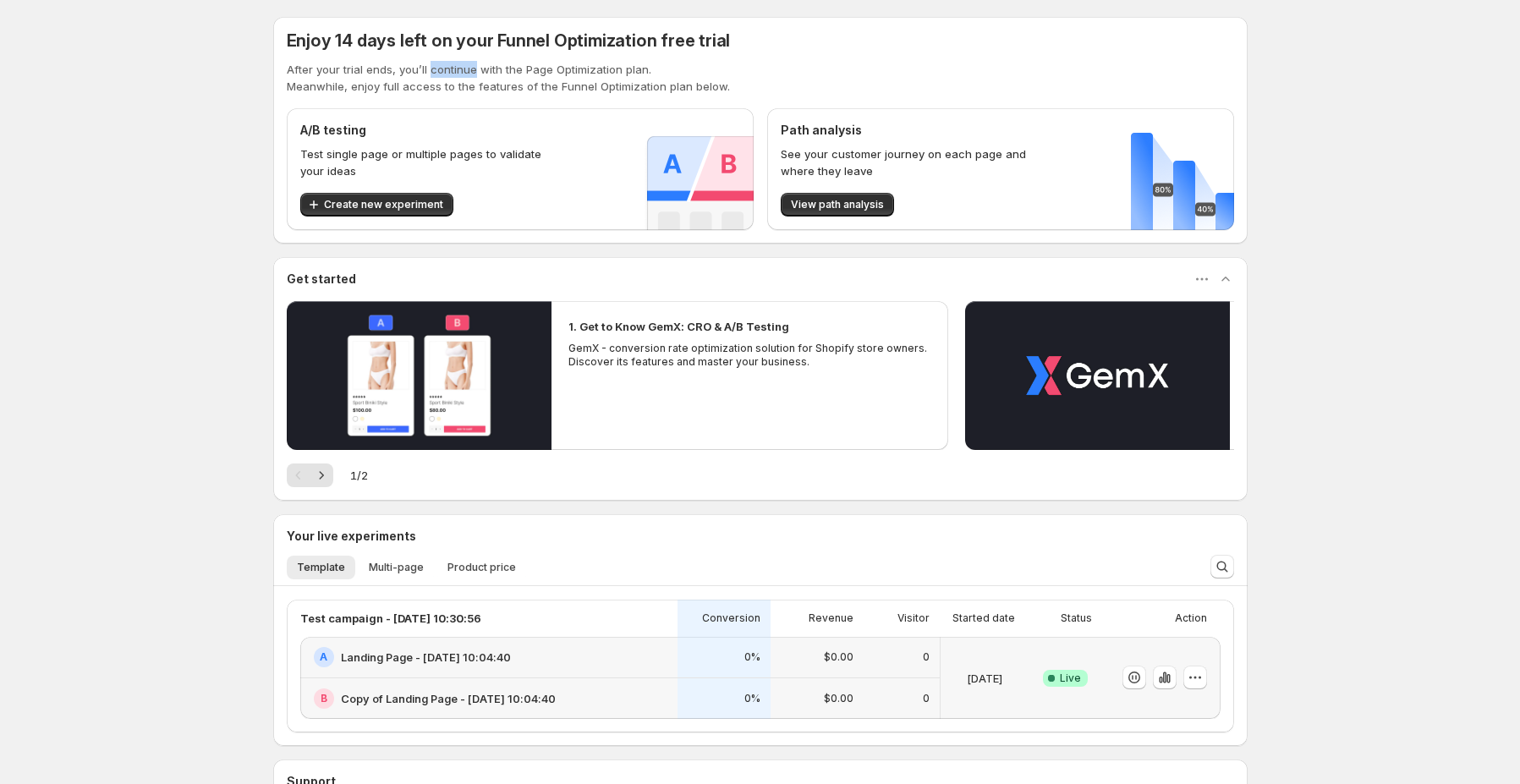 click on "After your trial ends, you’ll continue with the Page Optimization plan." at bounding box center (760, 69) 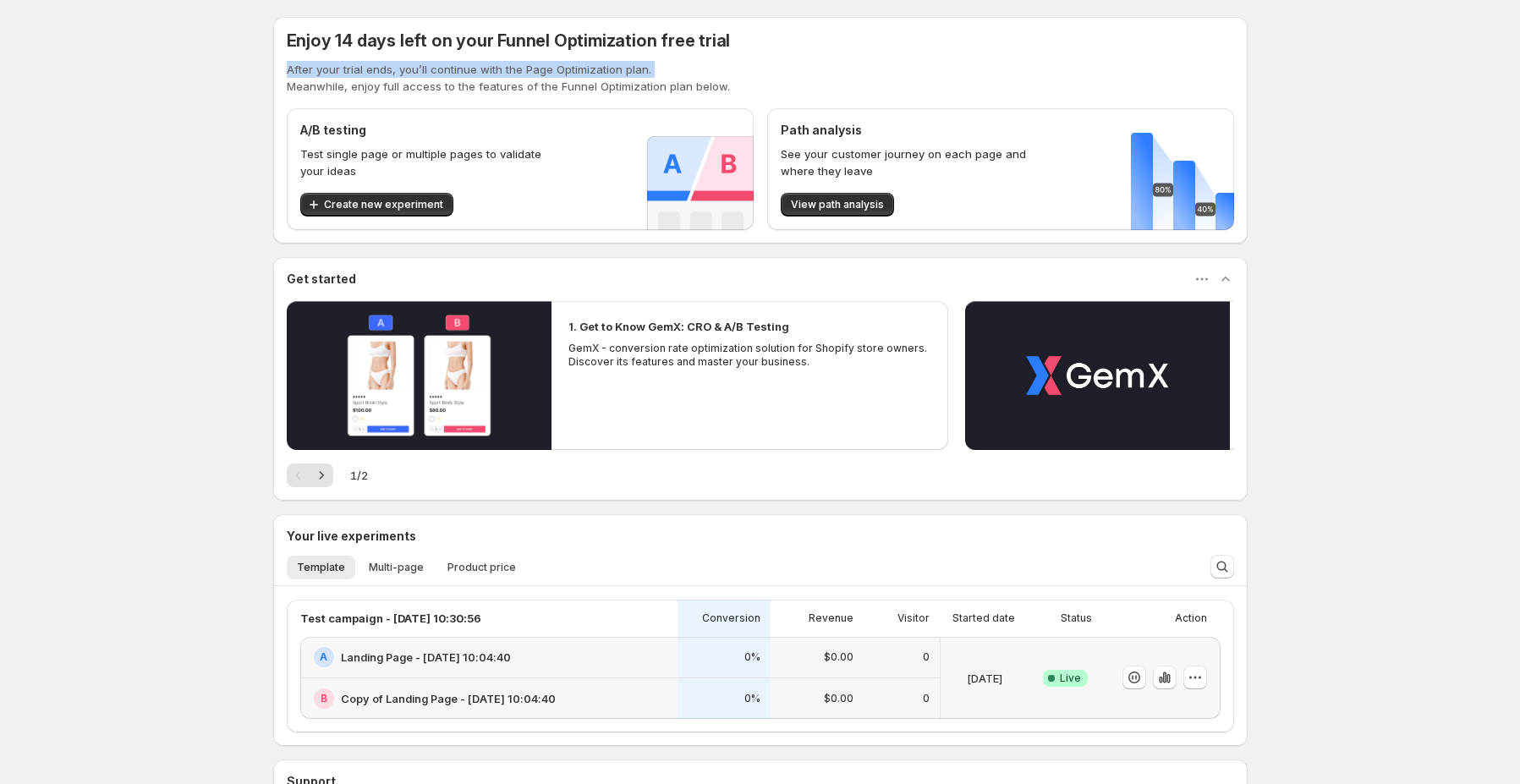 click on "After your trial ends, you’ll continue with the Page Optimization plan." at bounding box center (760, 69) 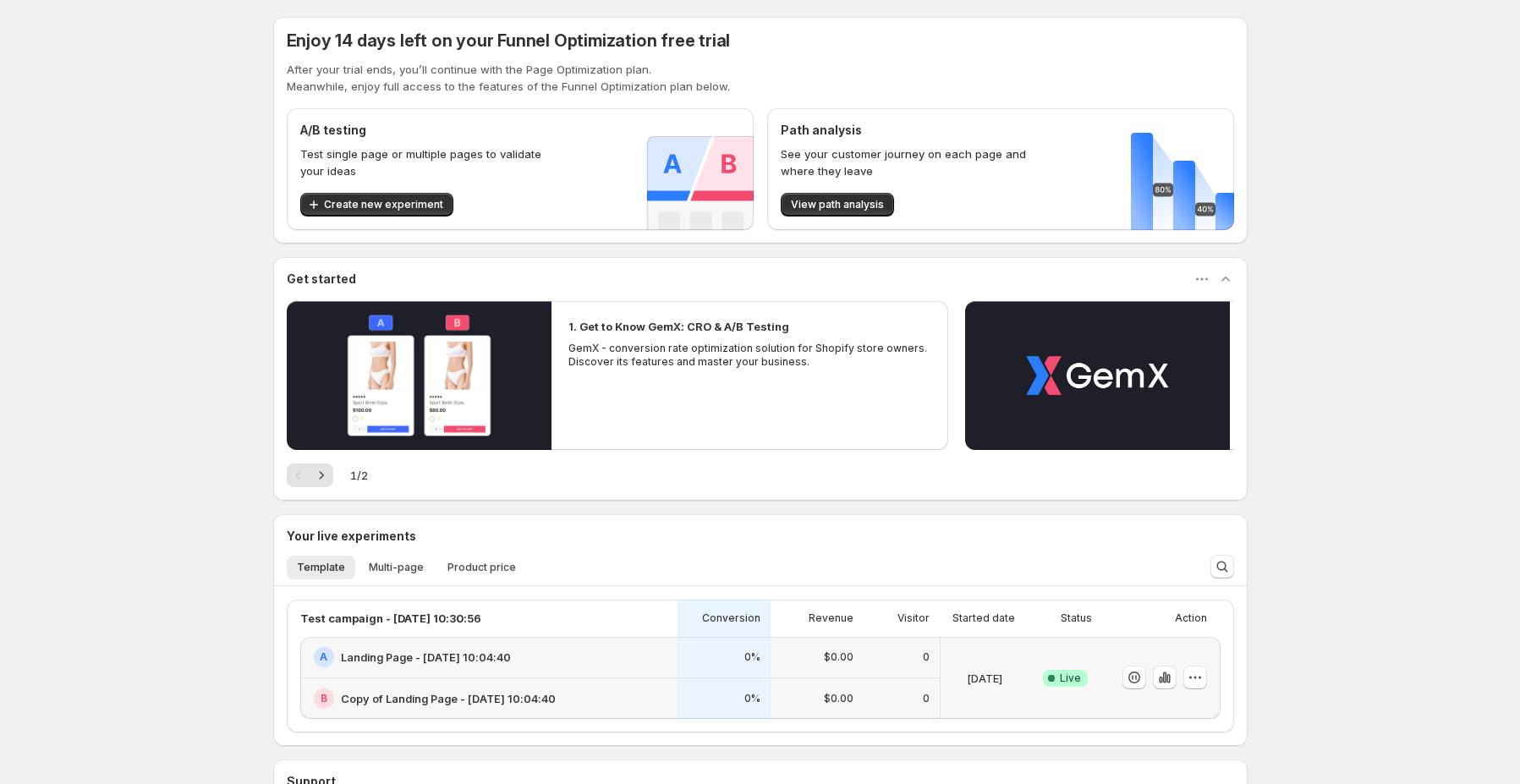 click on "Meanwhile, enjoy full access to the features of the Funnel Optimization plan below." at bounding box center [760, 86] 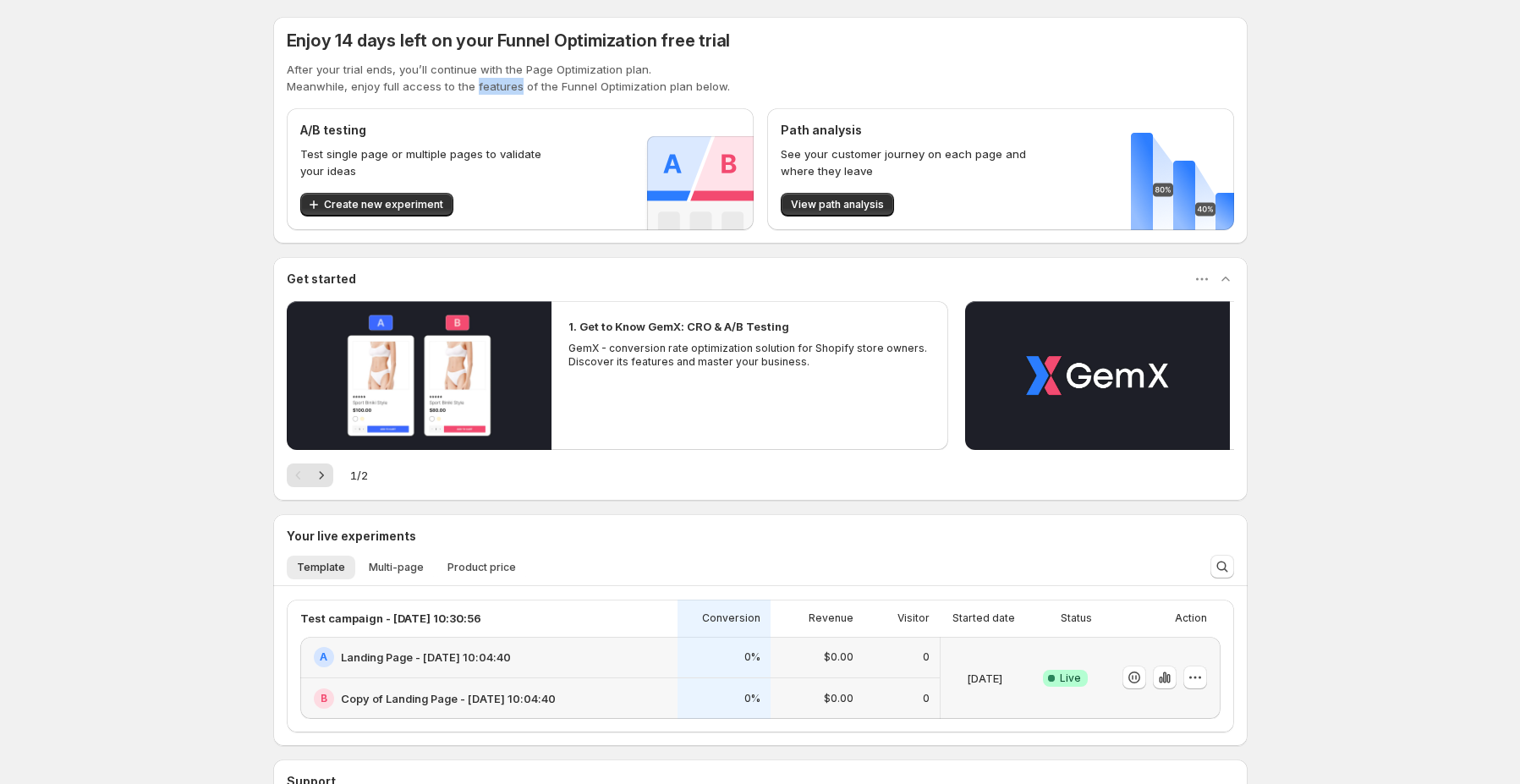 click on "Meanwhile, enjoy full access to the features of the Funnel Optimization plan below." at bounding box center (760, 86) 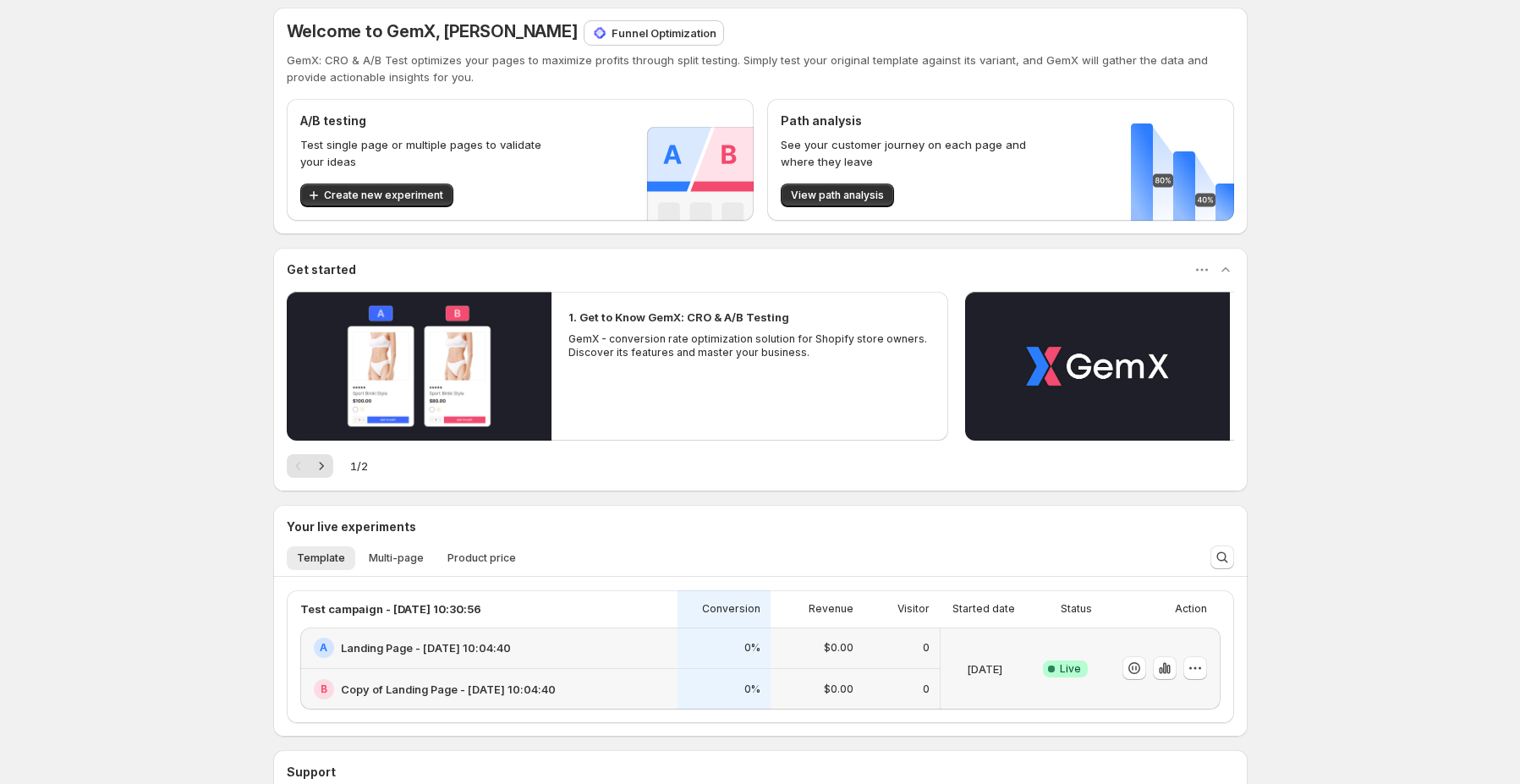scroll, scrollTop: 0, scrollLeft: 0, axis: both 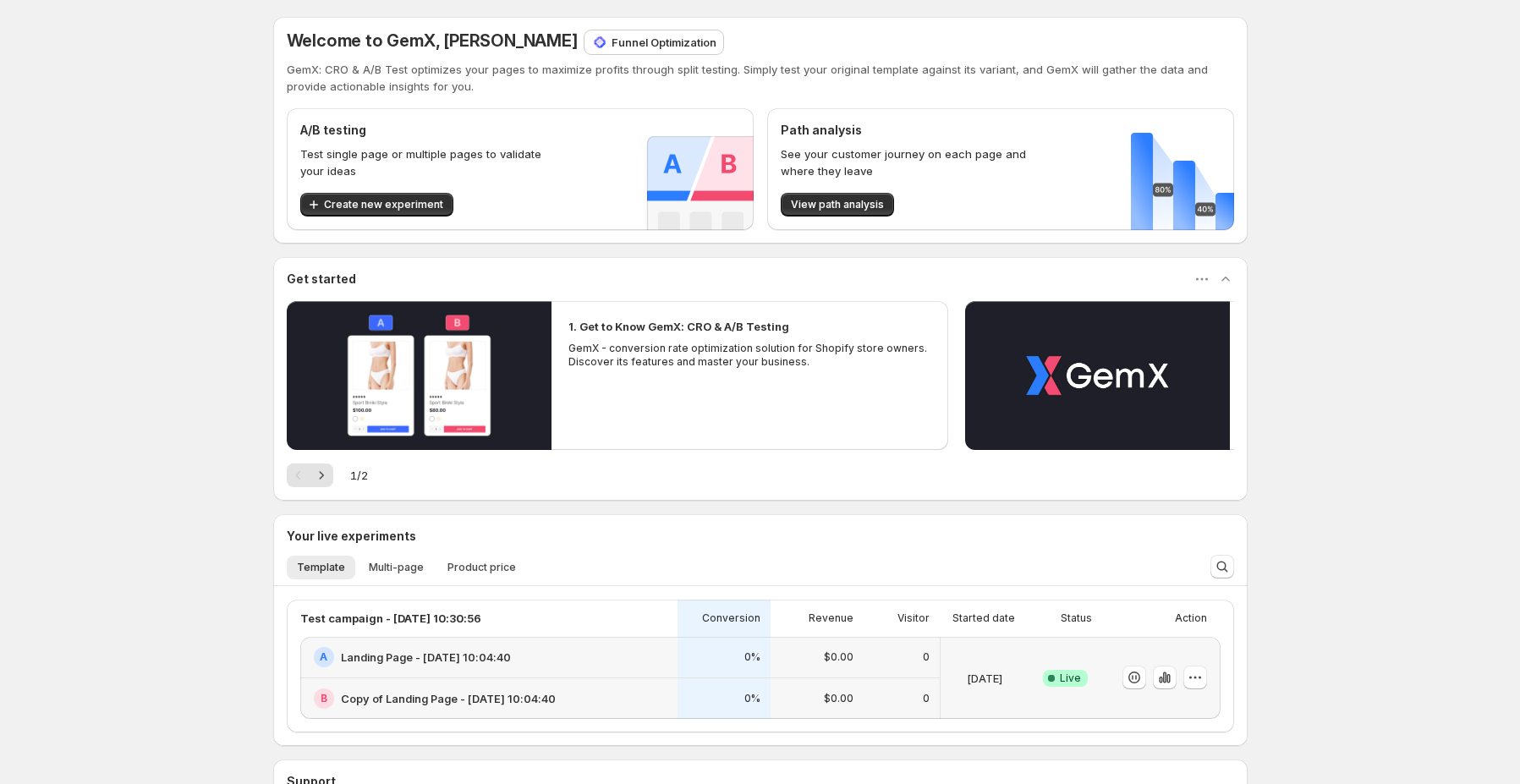 click on "Path analysis" at bounding box center (821, 130) 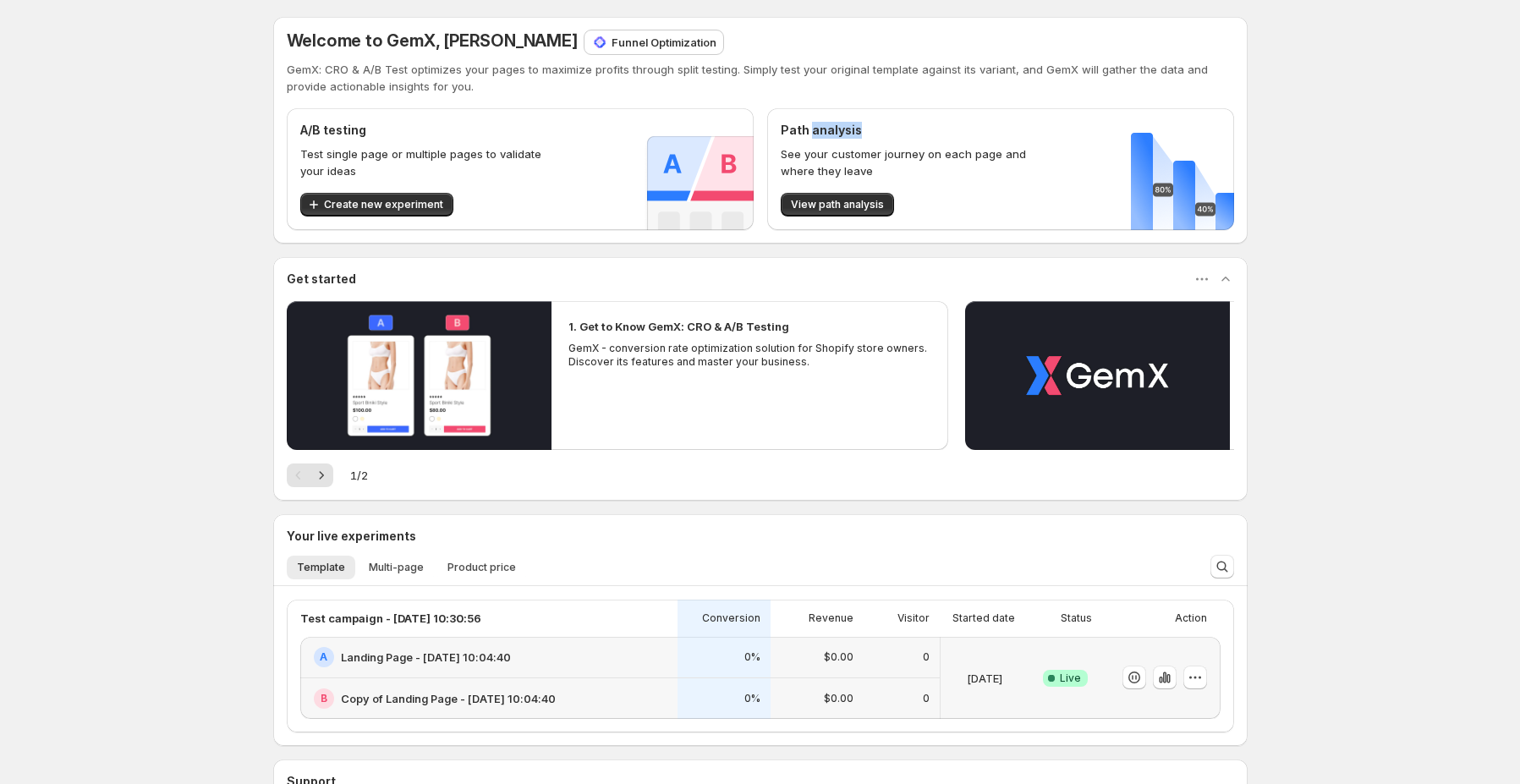 click on "Path analysis" at bounding box center [821, 130] 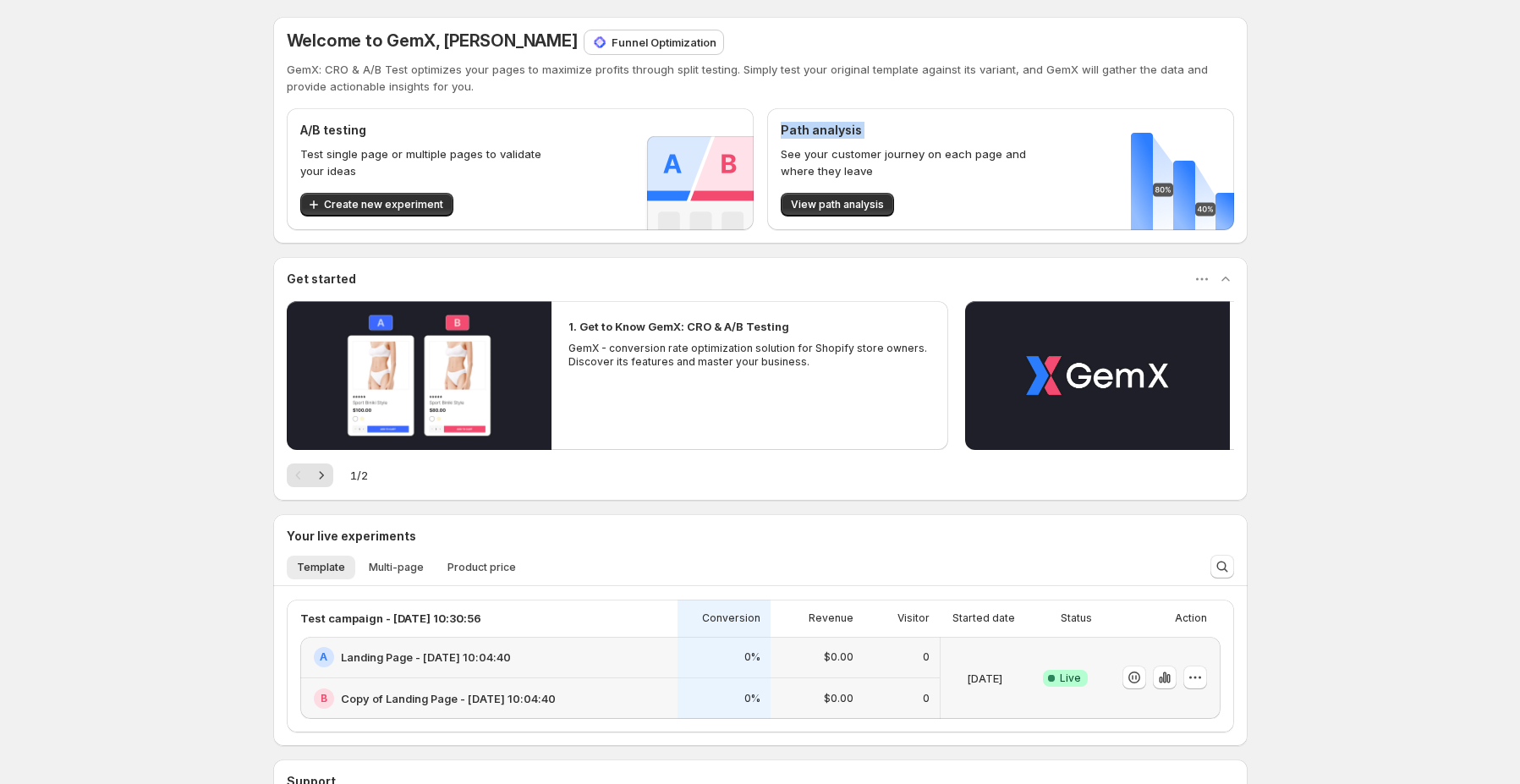 click on "Path analysis" at bounding box center [821, 130] 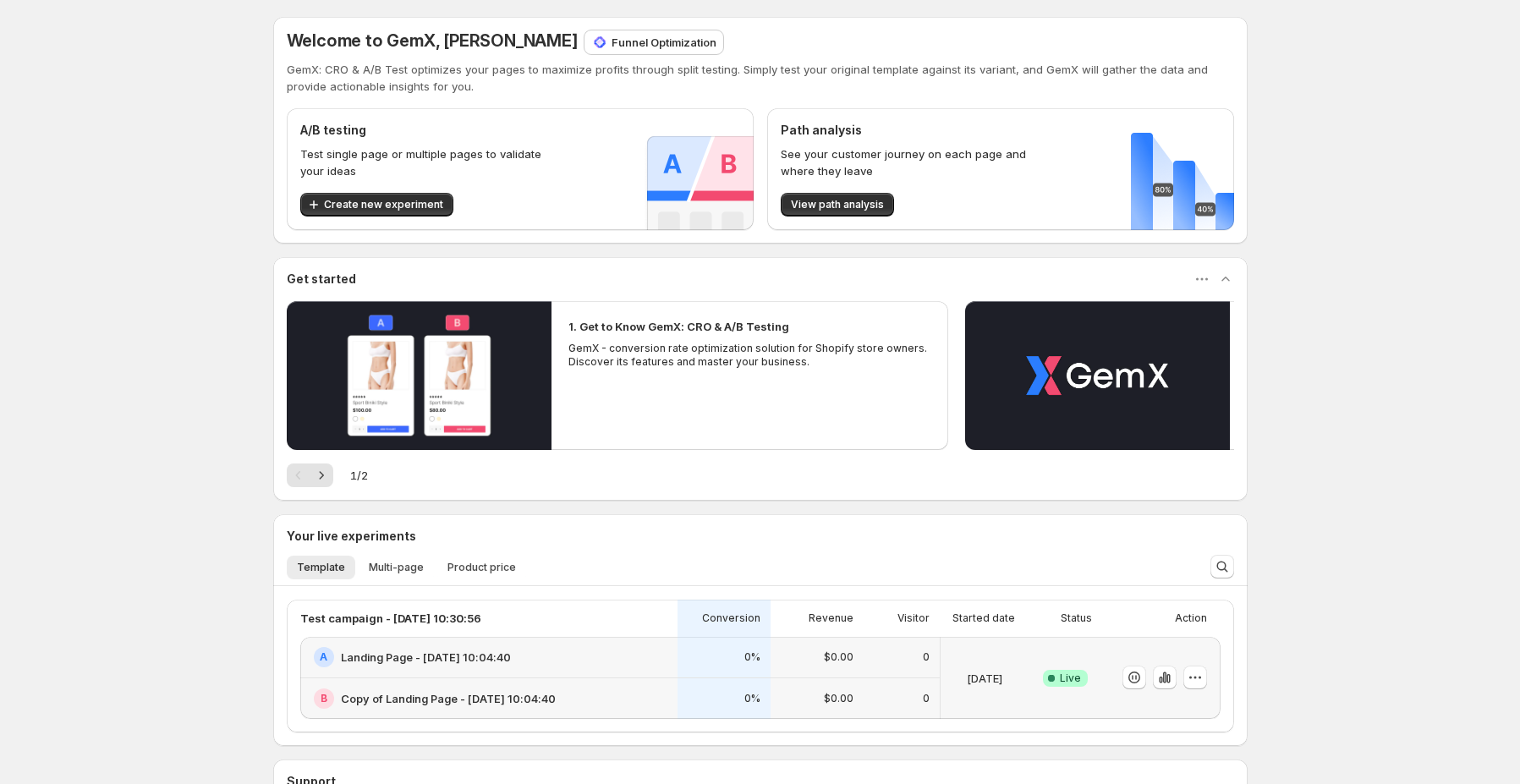 click on "See your customer journey on each page and where they leave" at bounding box center [906, 162] 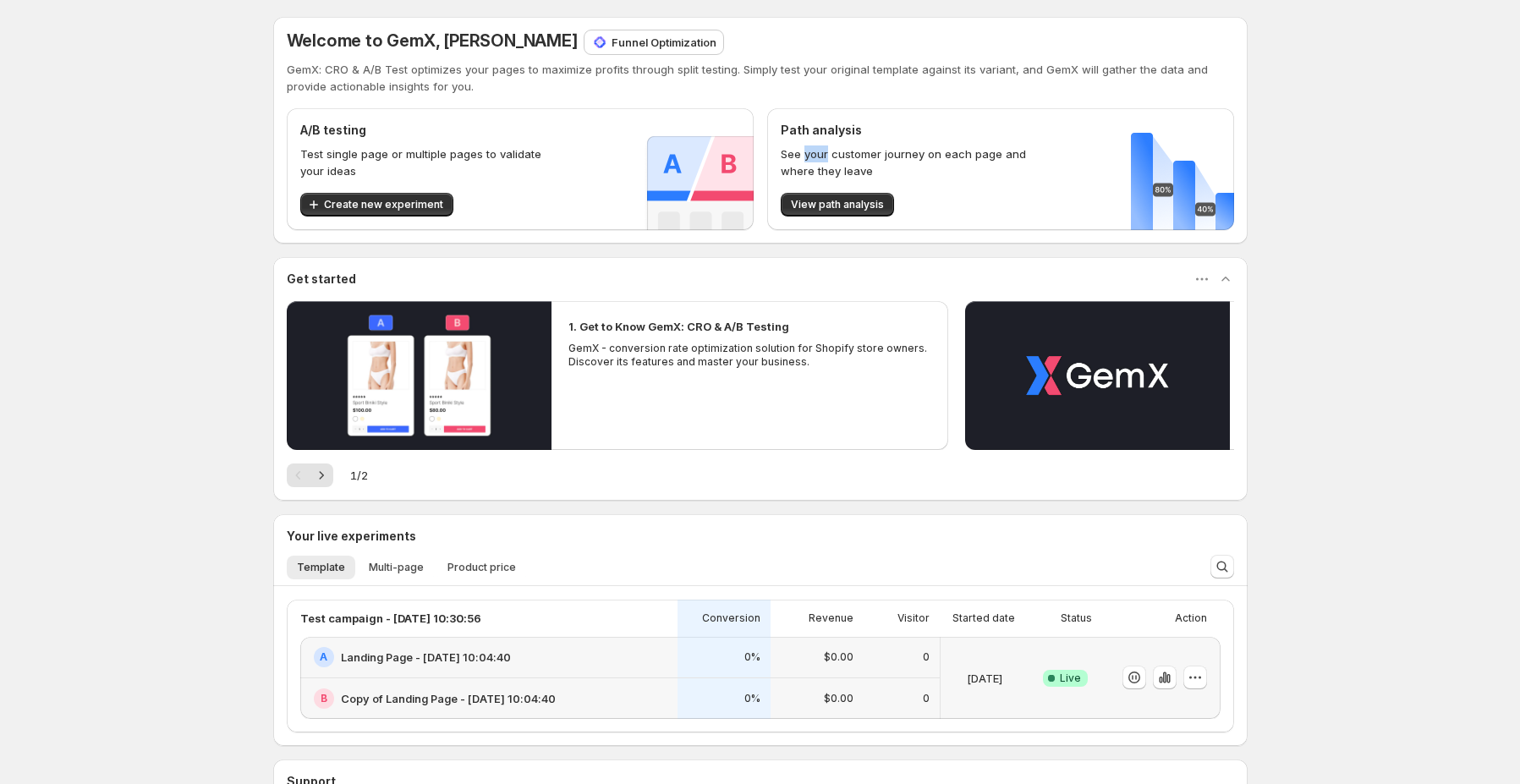 click on "See your customer journey on each page and where they leave" at bounding box center (906, 162) 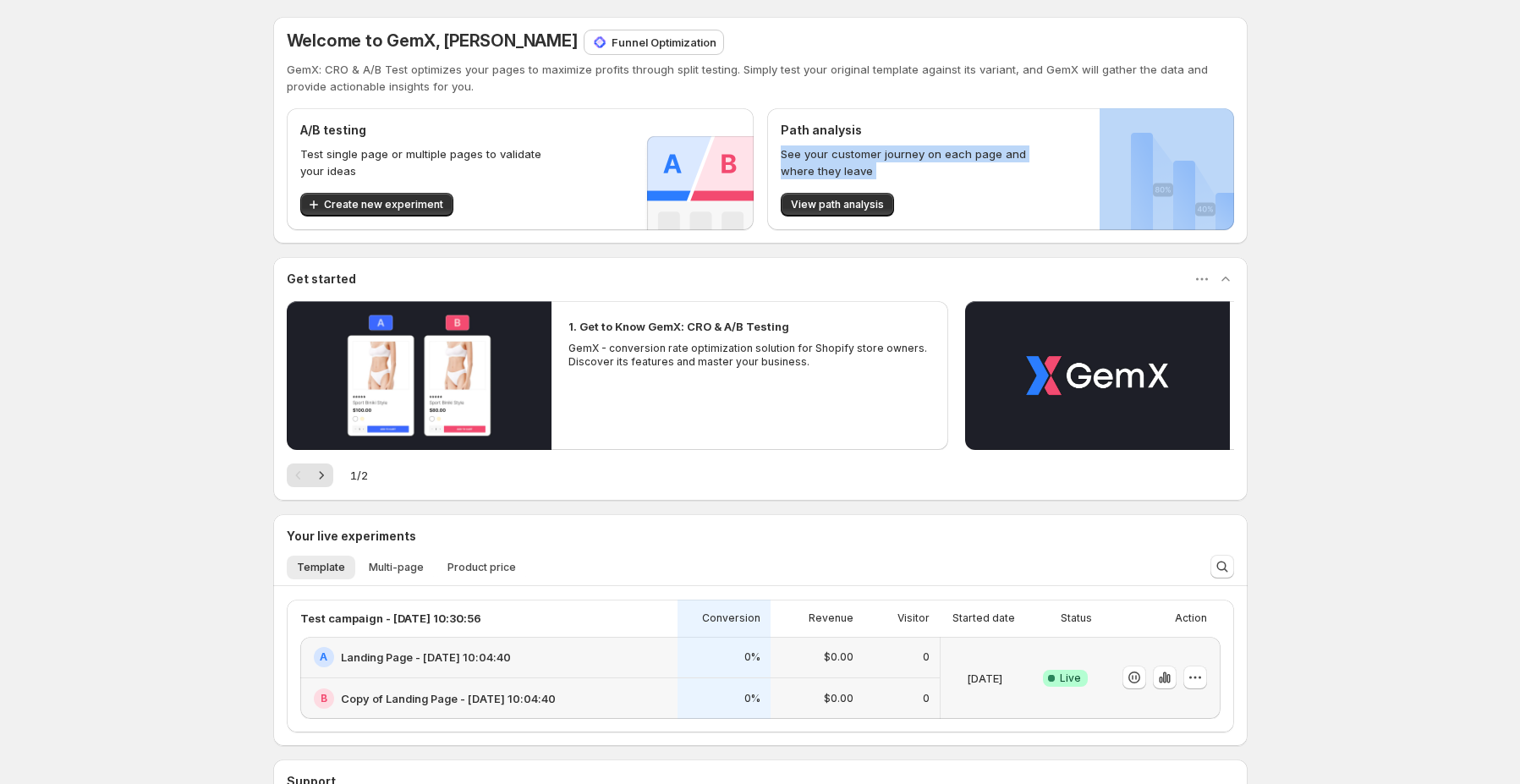 click on "See your customer journey on each page and where they leave" at bounding box center [906, 162] 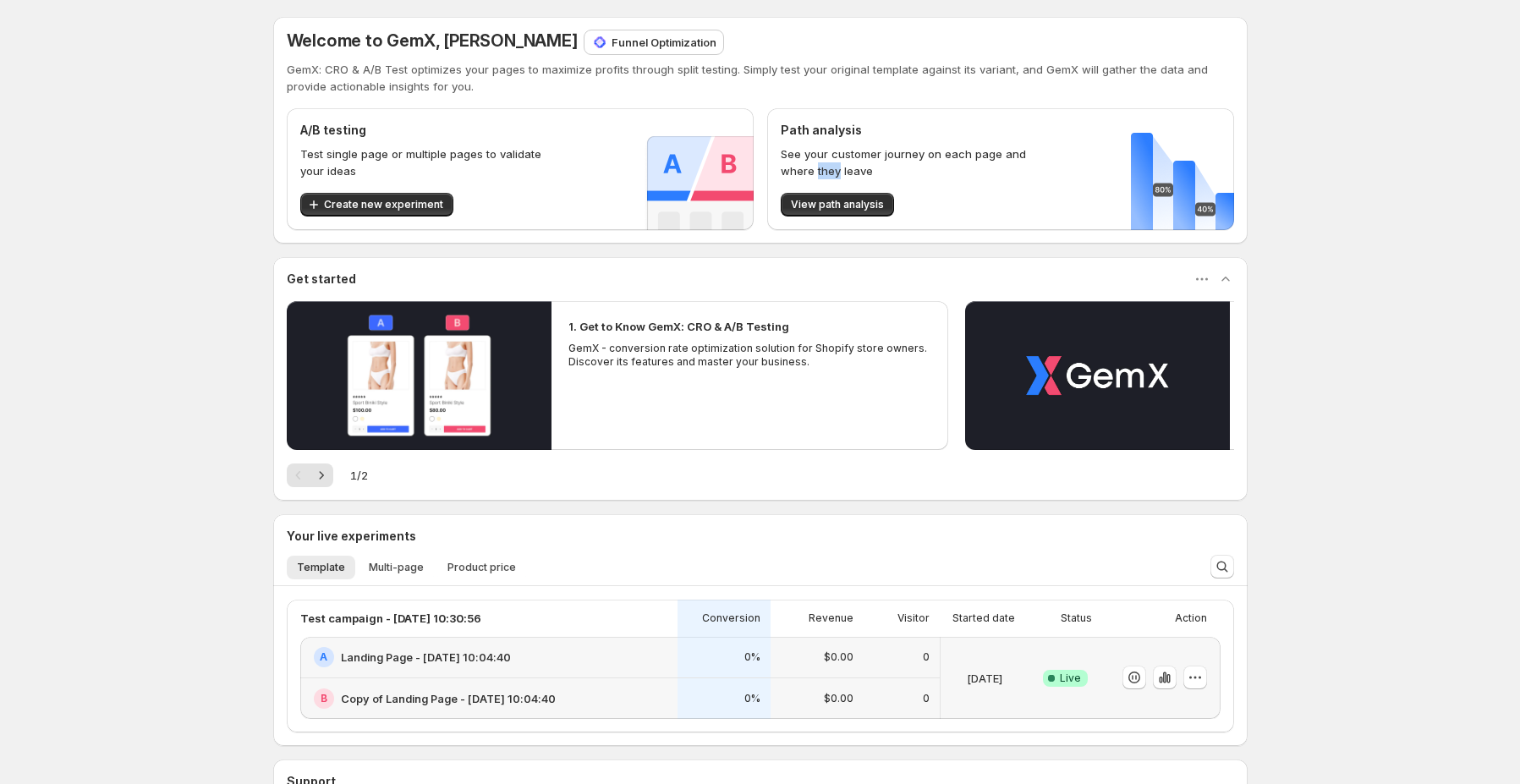 click on "See your customer journey on each page and where they leave" at bounding box center [906, 162] 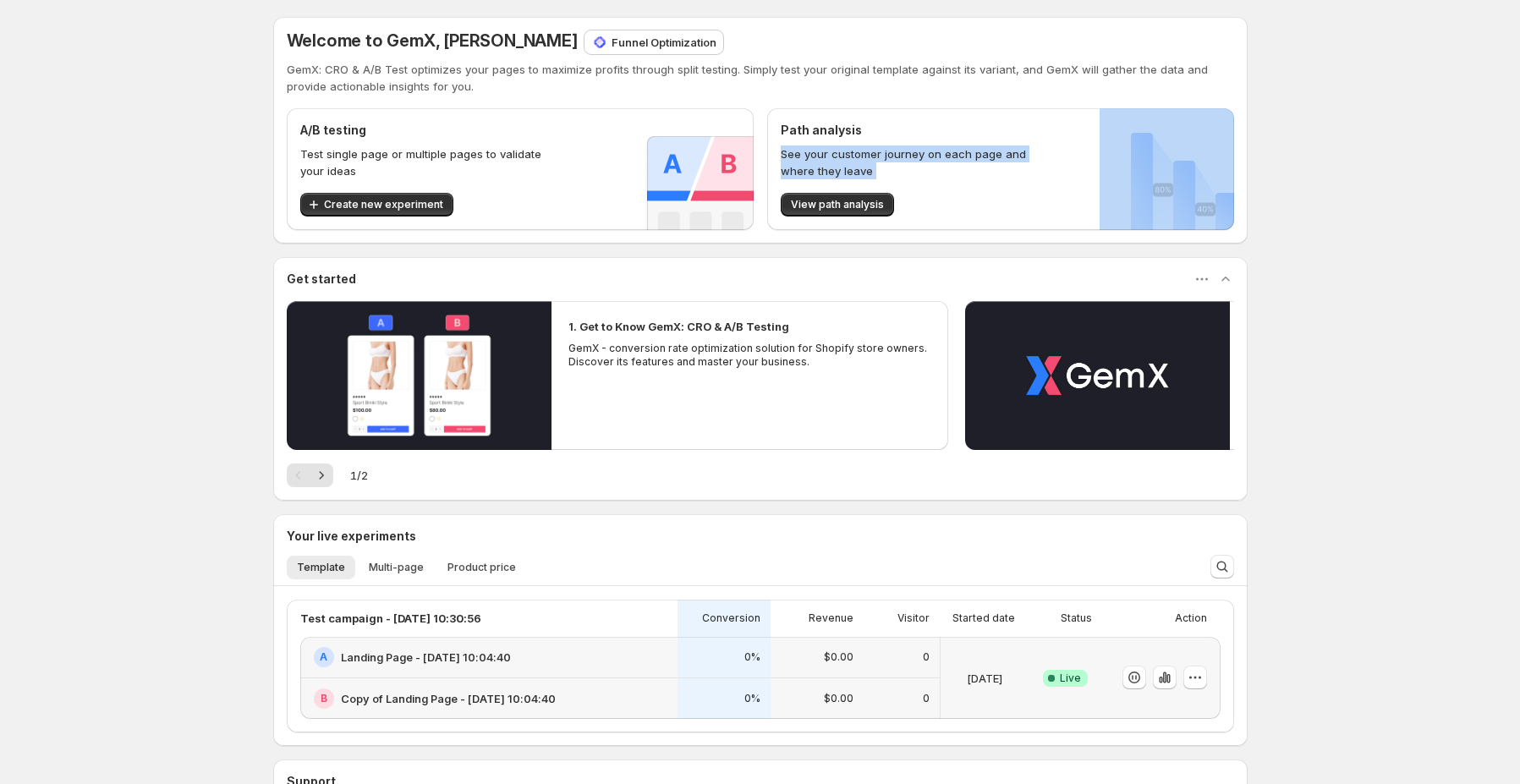 click on "See your customer journey on each page and where they leave" at bounding box center (906, 162) 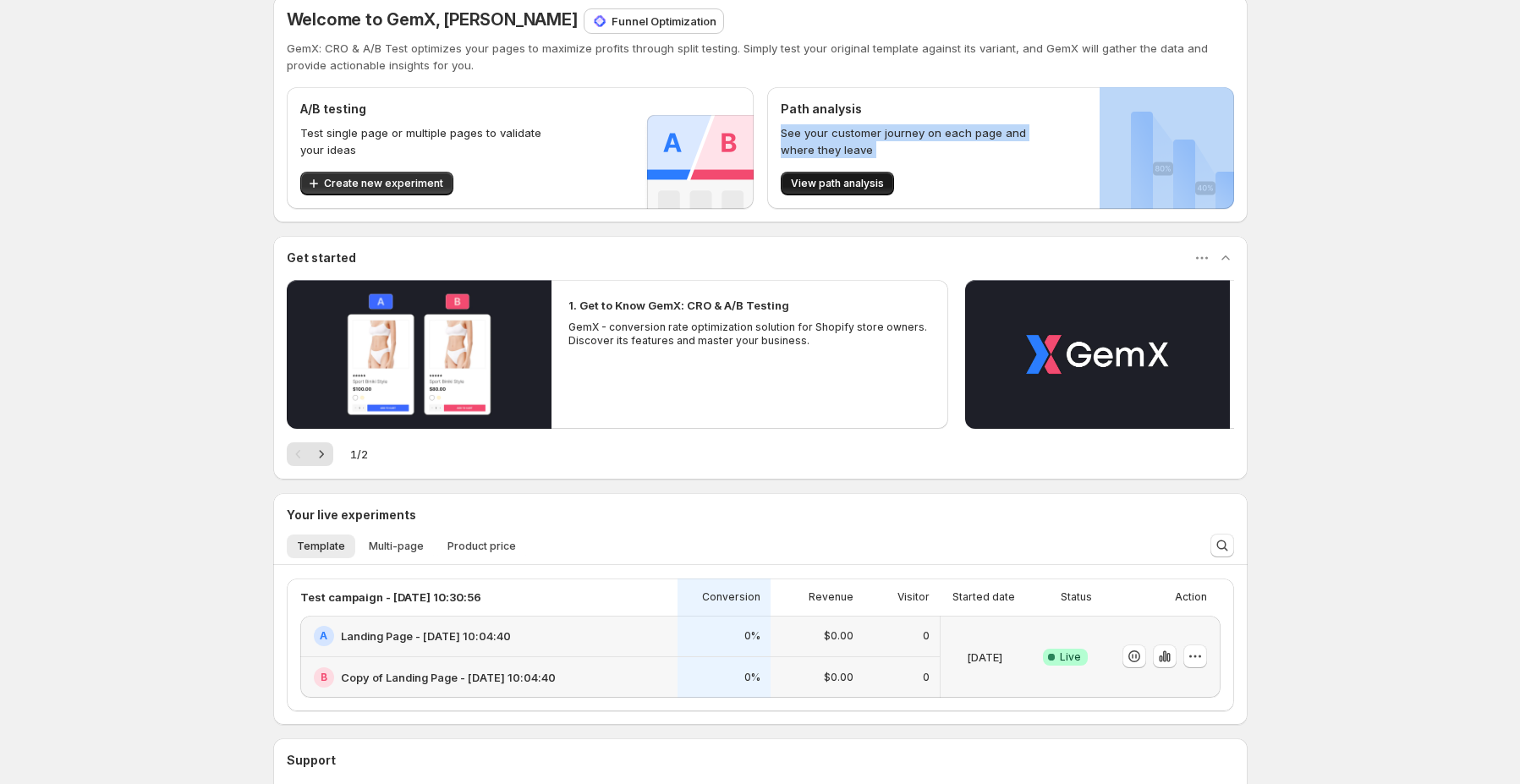 scroll, scrollTop: 32, scrollLeft: 0, axis: vertical 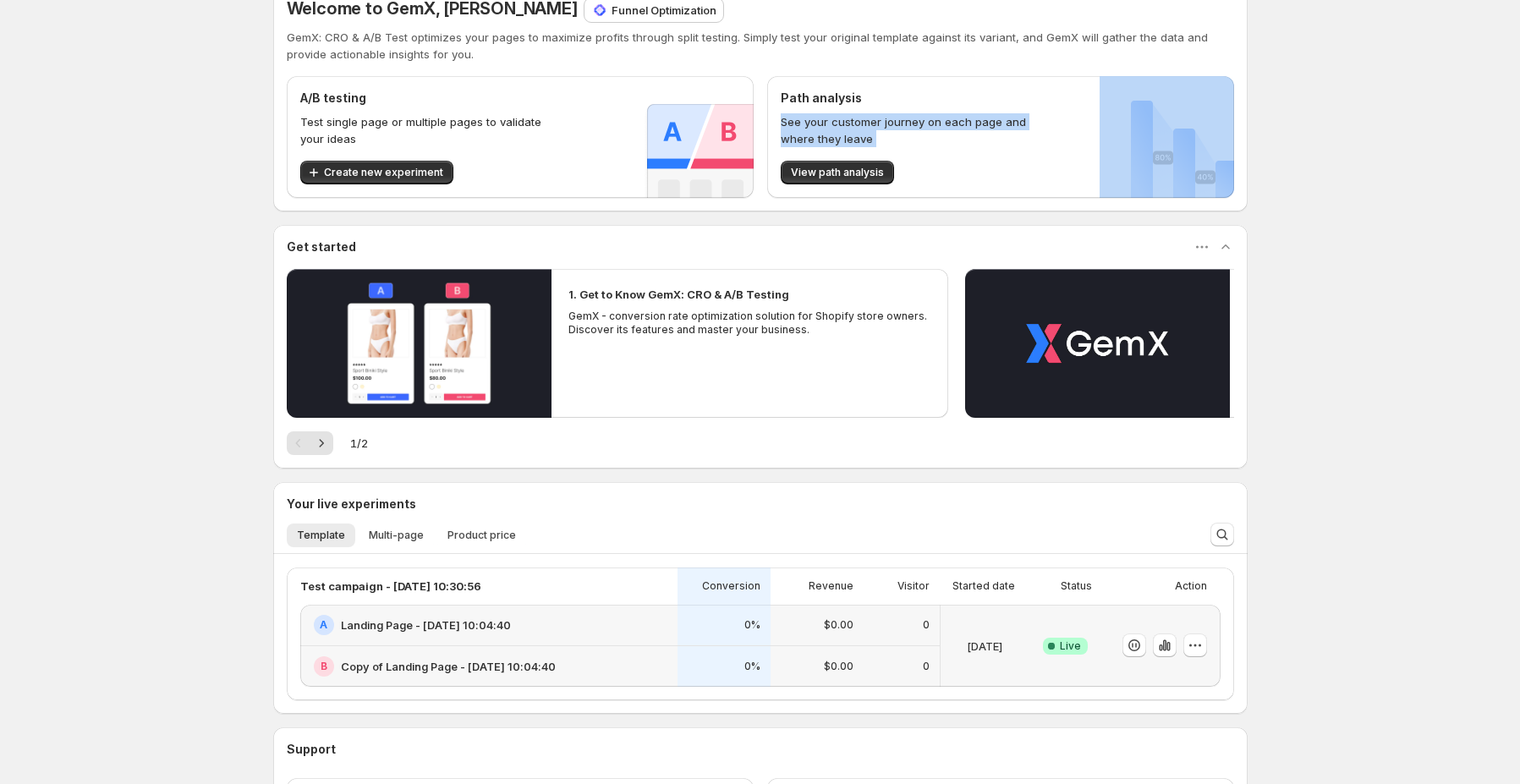 click on "Path analysis See your customer journey on each page and where they leave View path analysis" at bounding box center (906, 137) 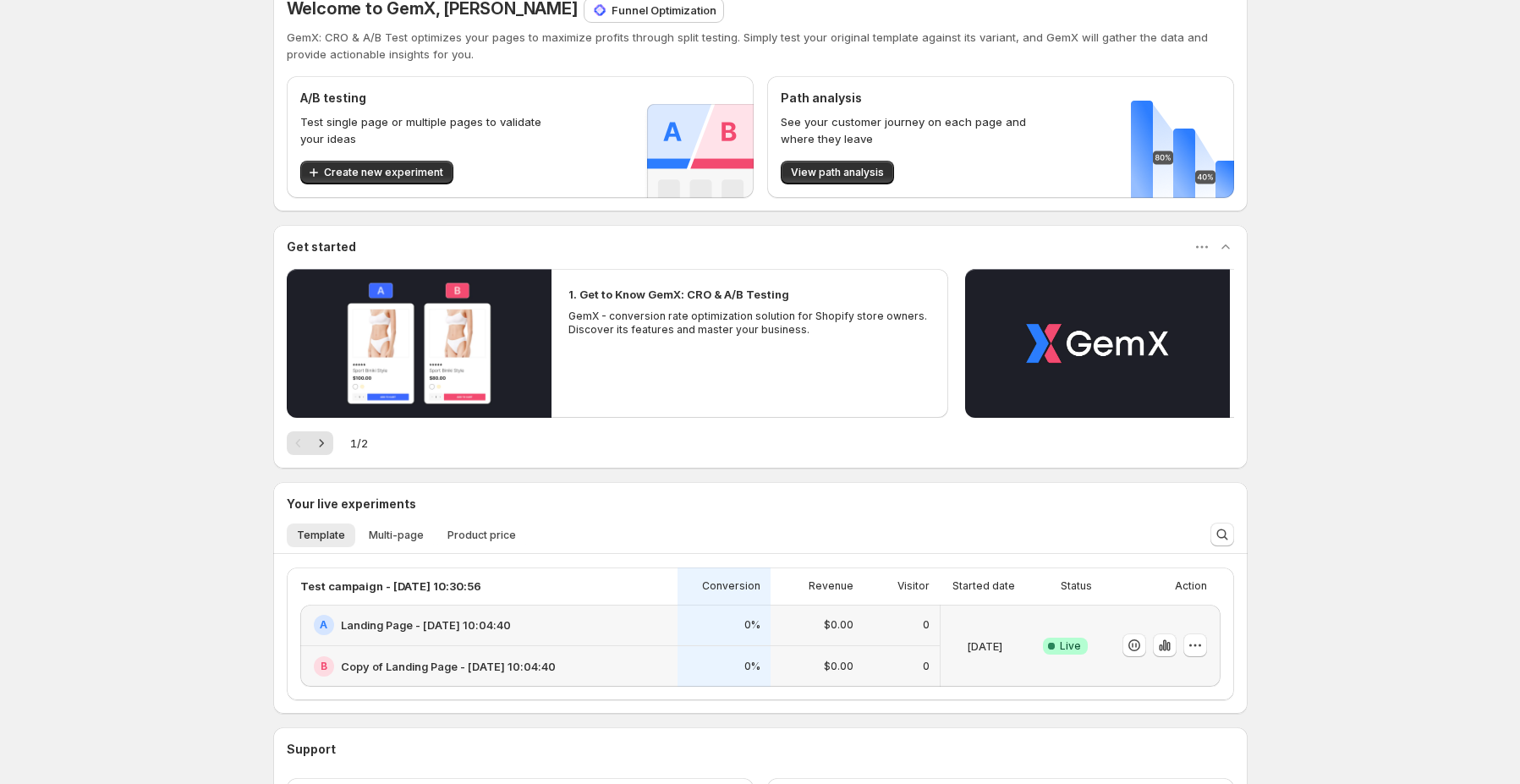 scroll, scrollTop: 11, scrollLeft: 0, axis: vertical 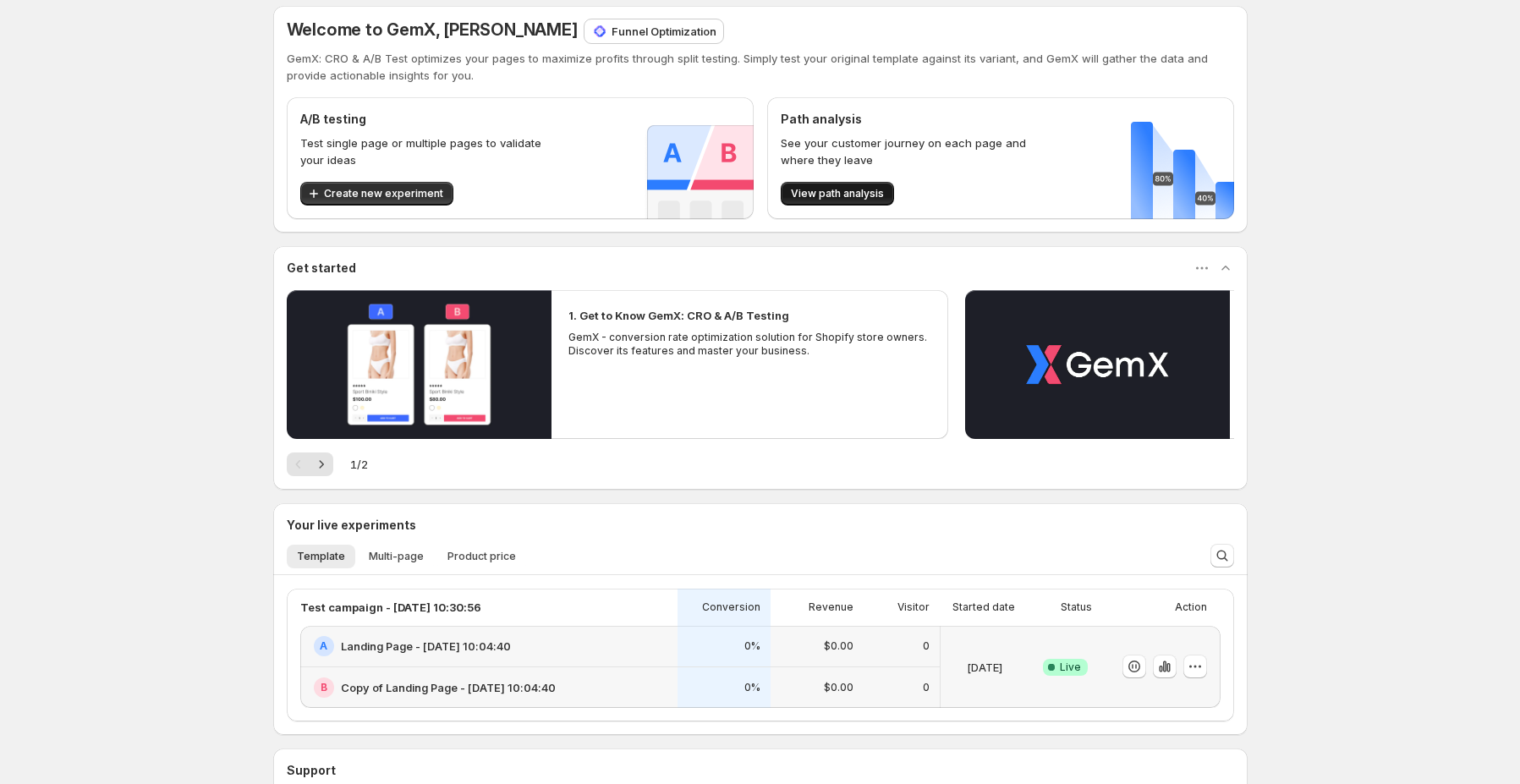 click on "View path analysis" at bounding box center [837, 194] 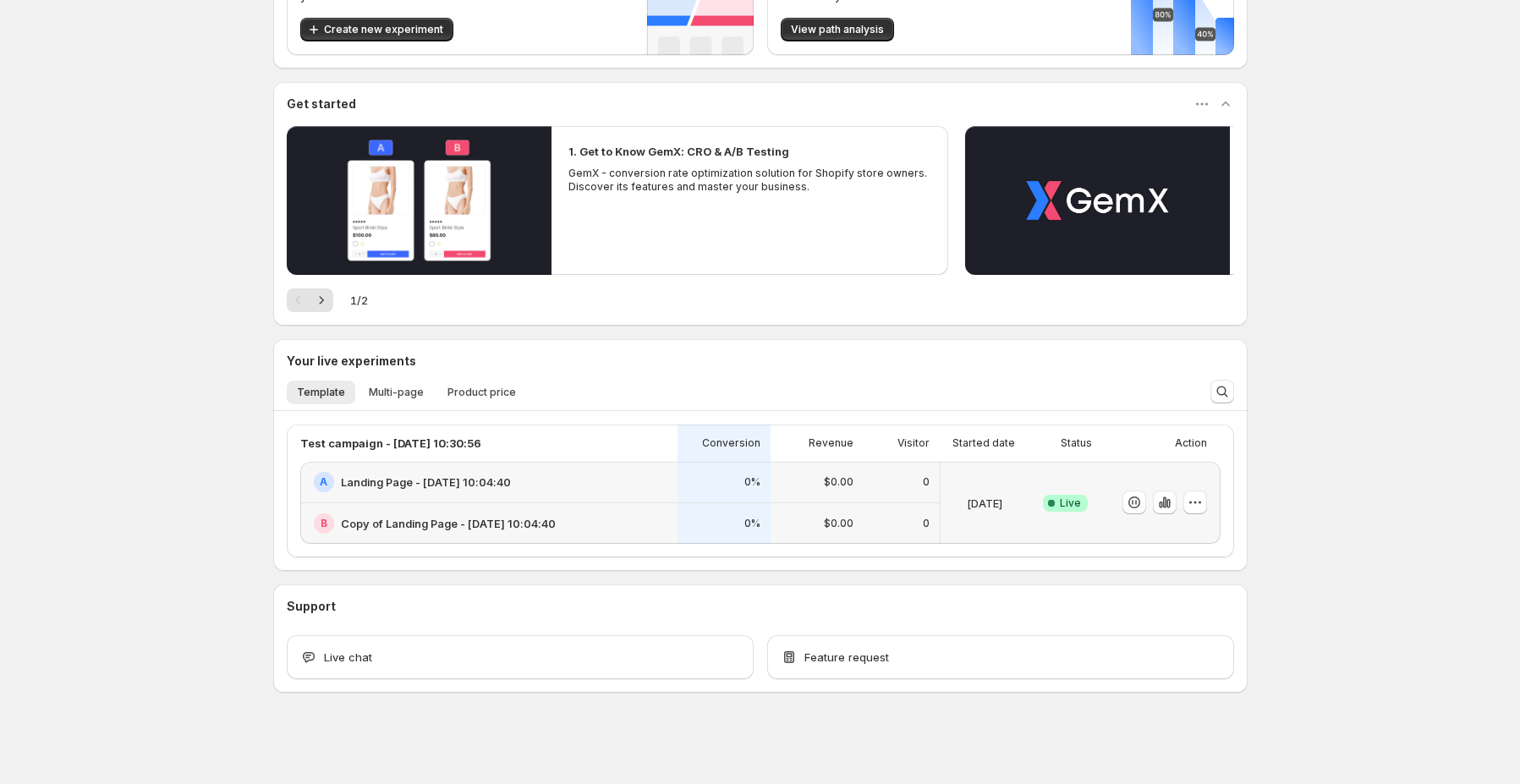 scroll, scrollTop: 0, scrollLeft: 0, axis: both 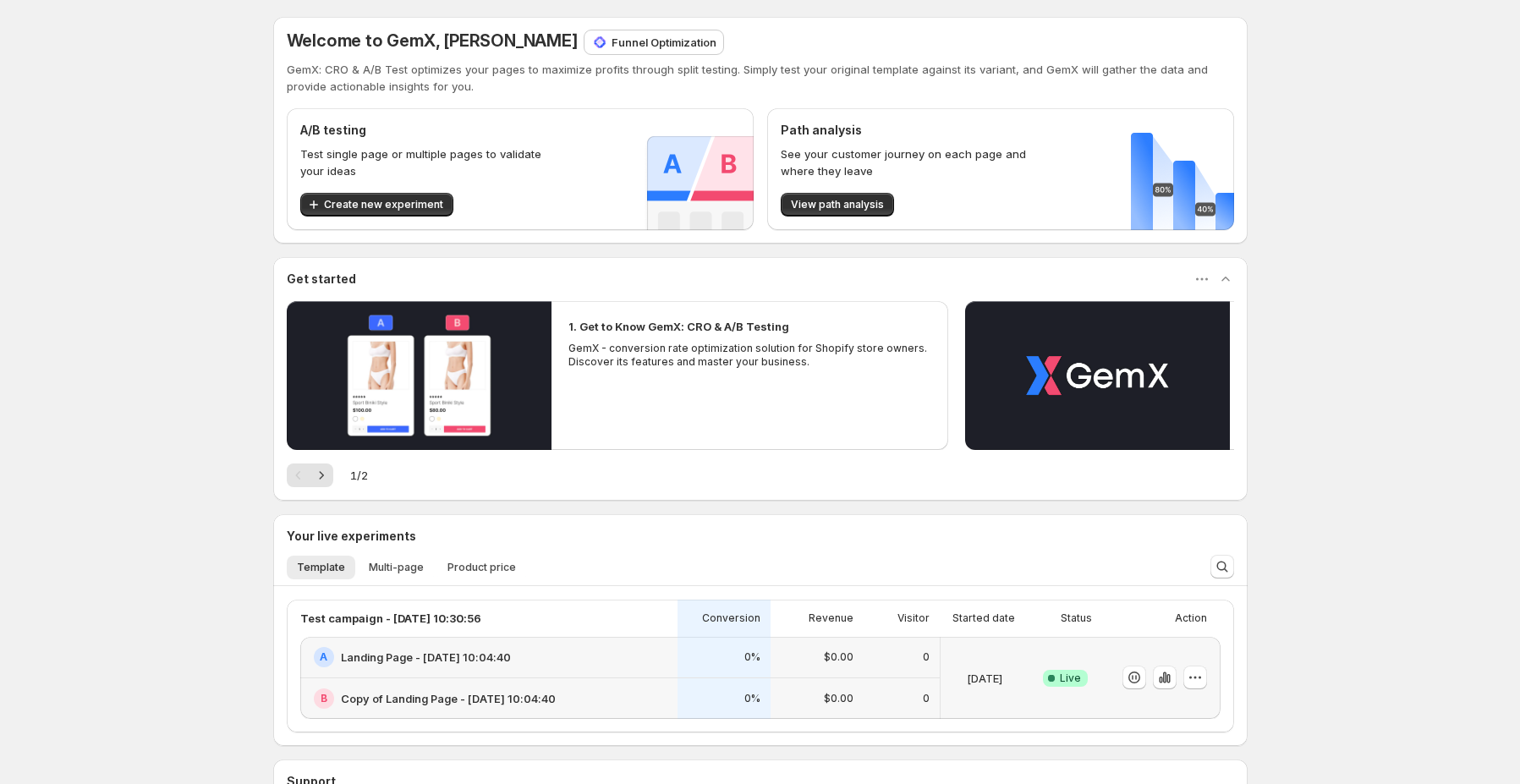 click on "Funnel Optimization" at bounding box center (664, 42) 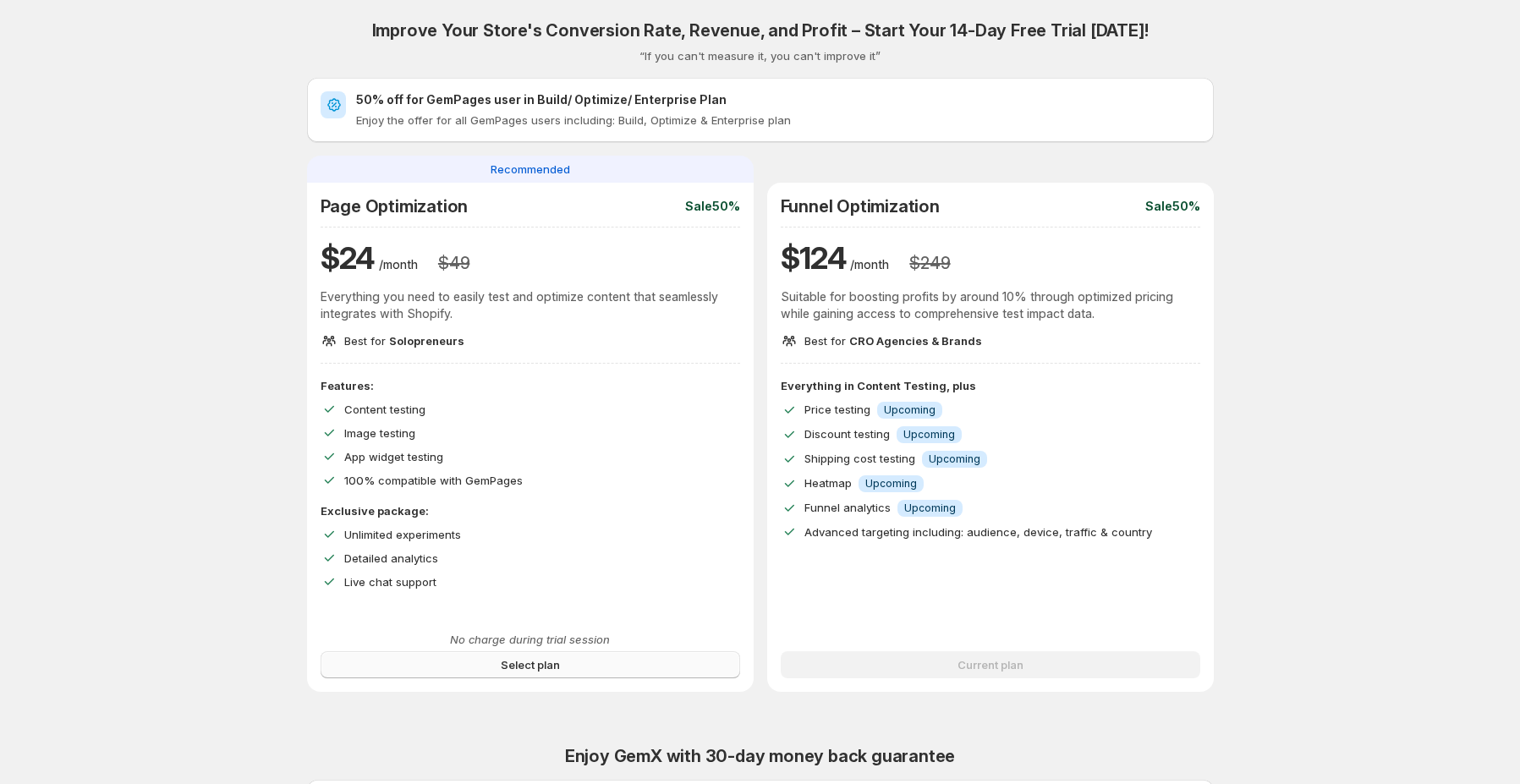 click on "Select plan" at bounding box center [530, 665] 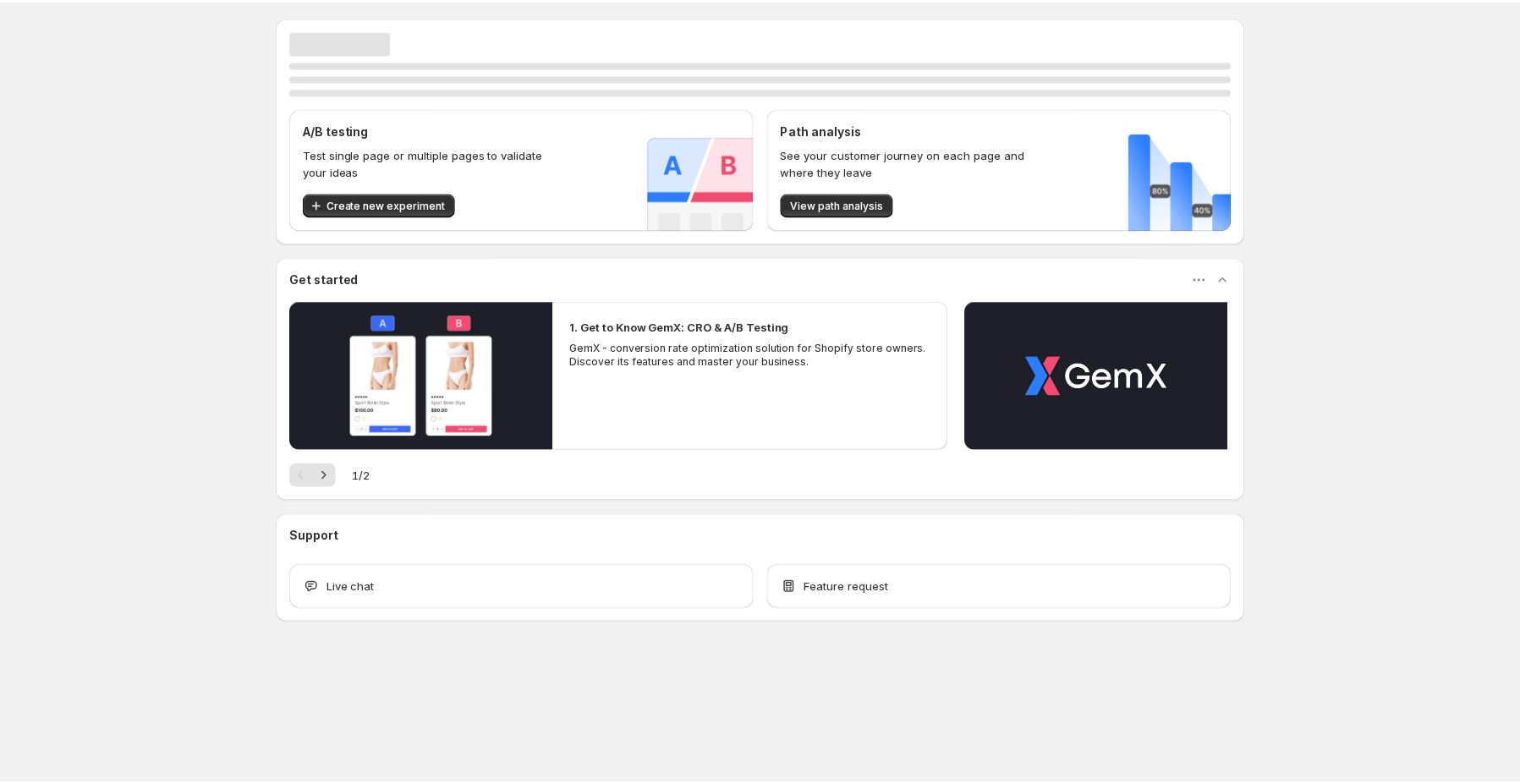 scroll, scrollTop: 0, scrollLeft: 0, axis: both 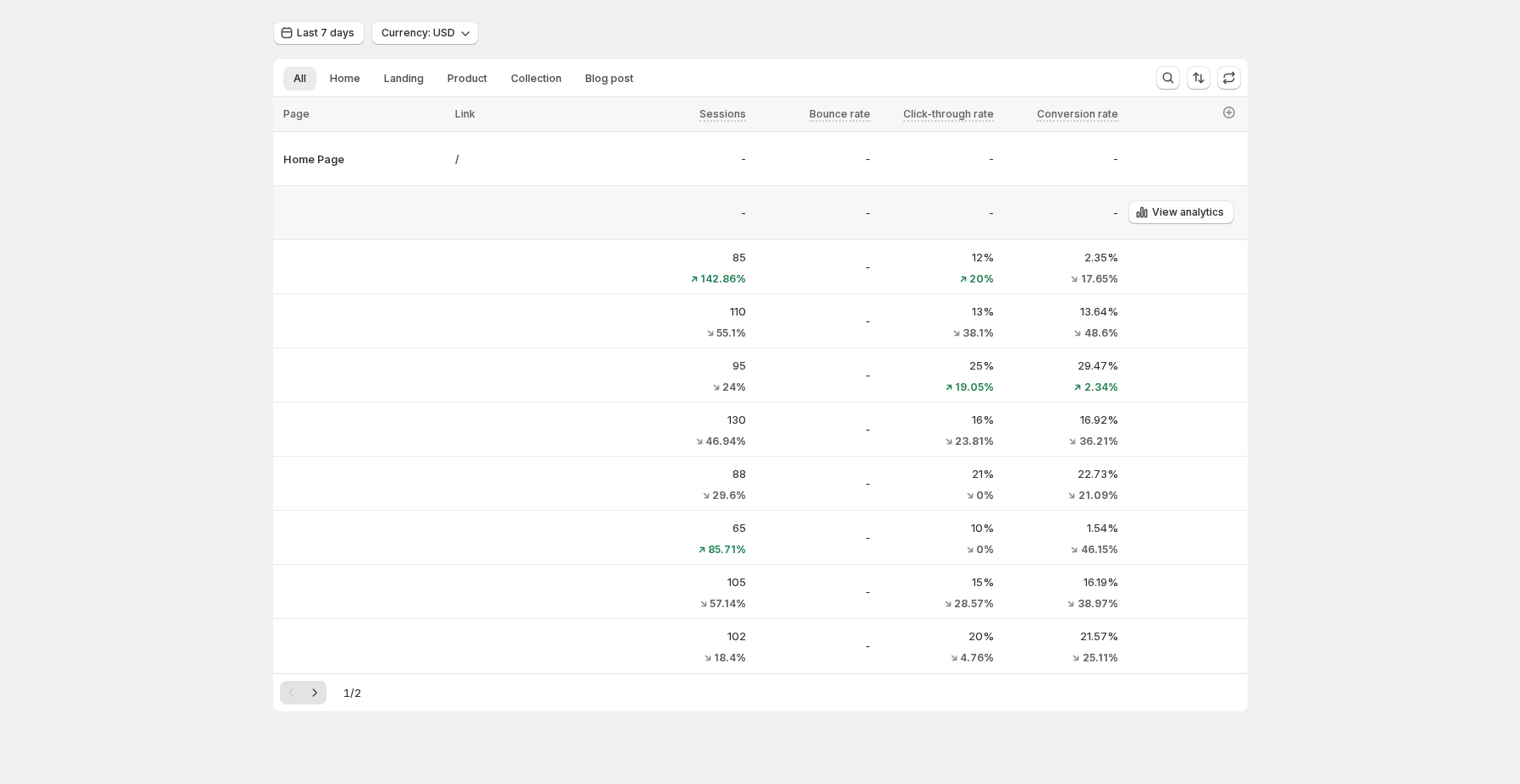 click at bounding box center [538, 213] 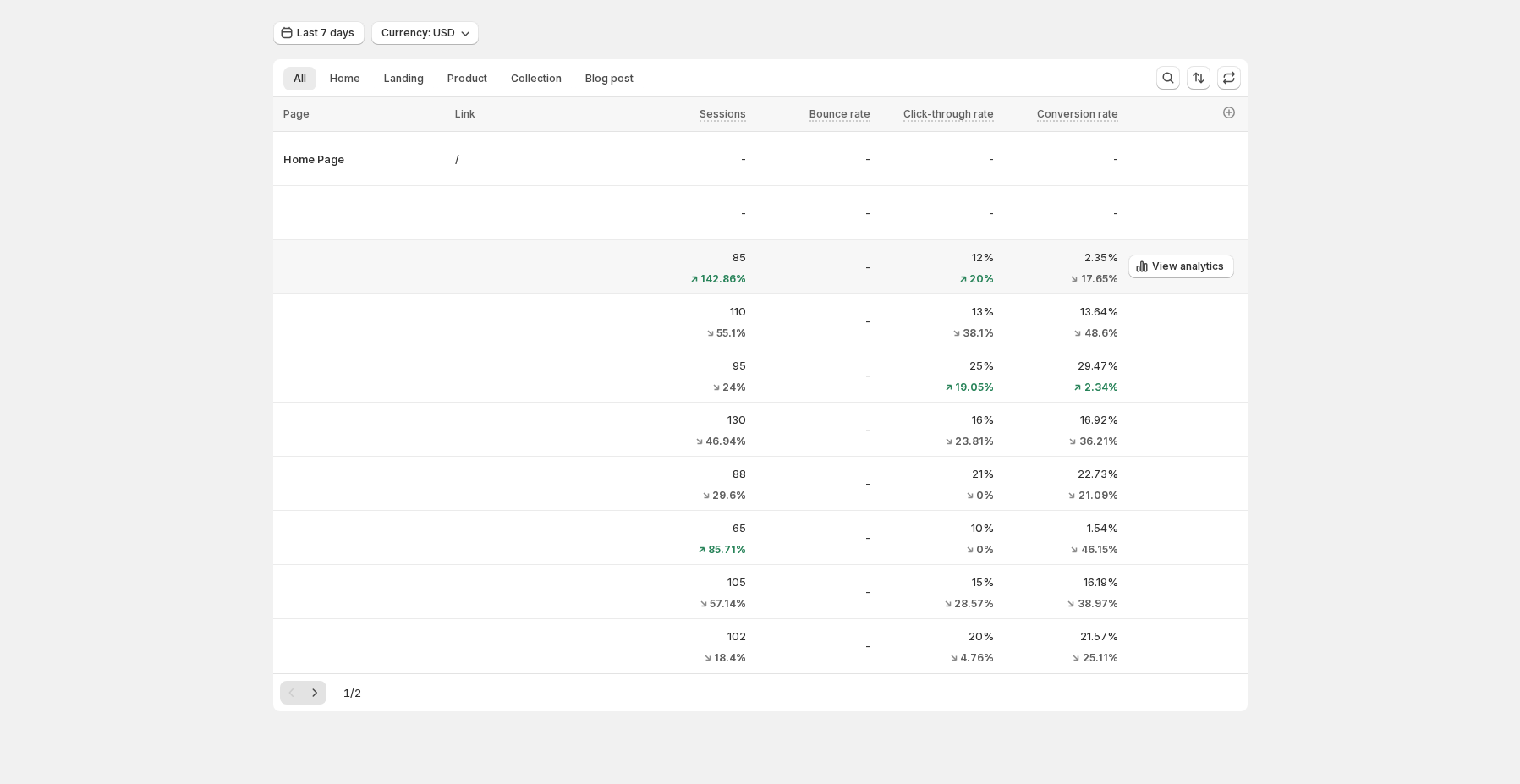scroll, scrollTop: 53, scrollLeft: 0, axis: vertical 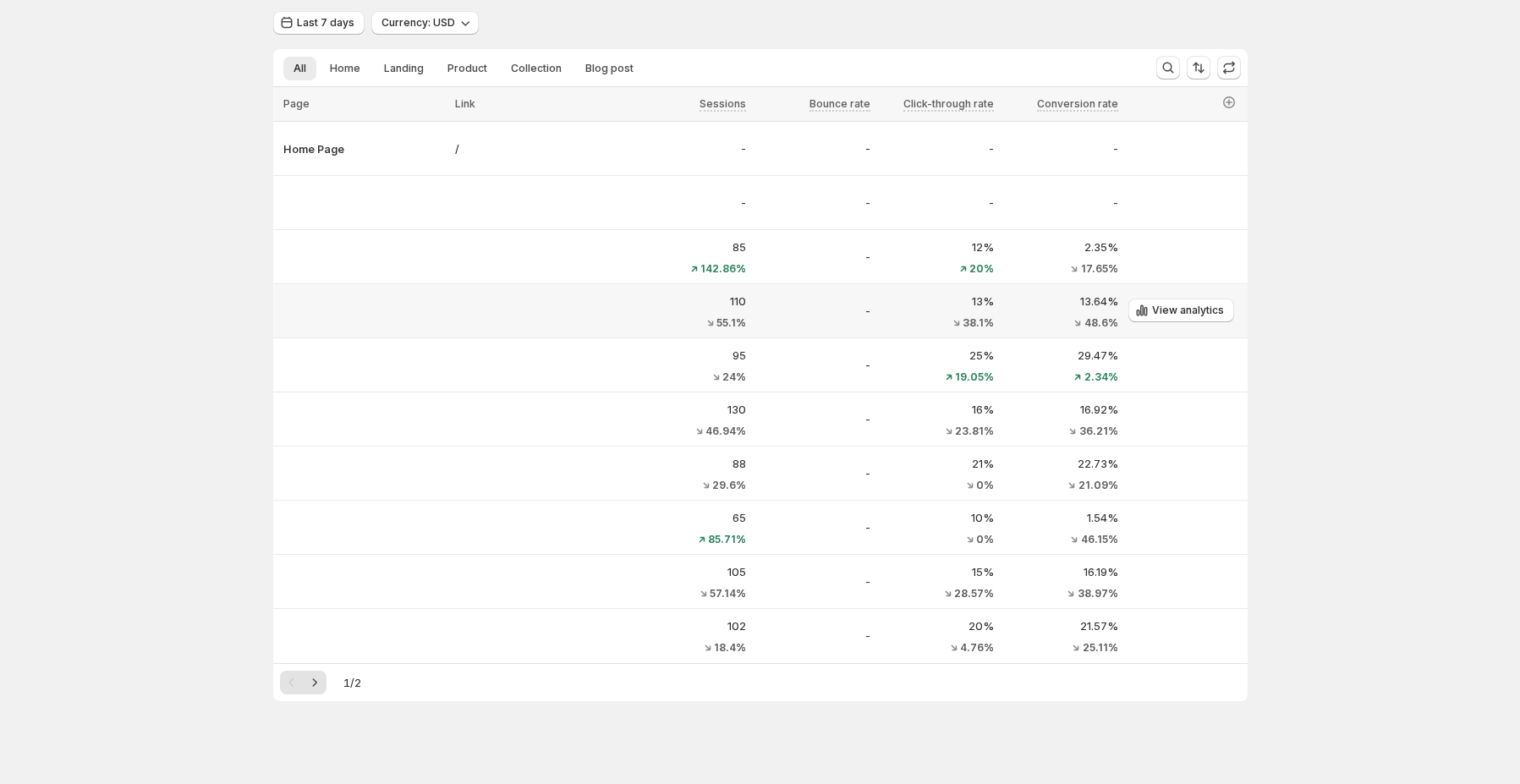 click on "110" at bounding box center [689, 301] 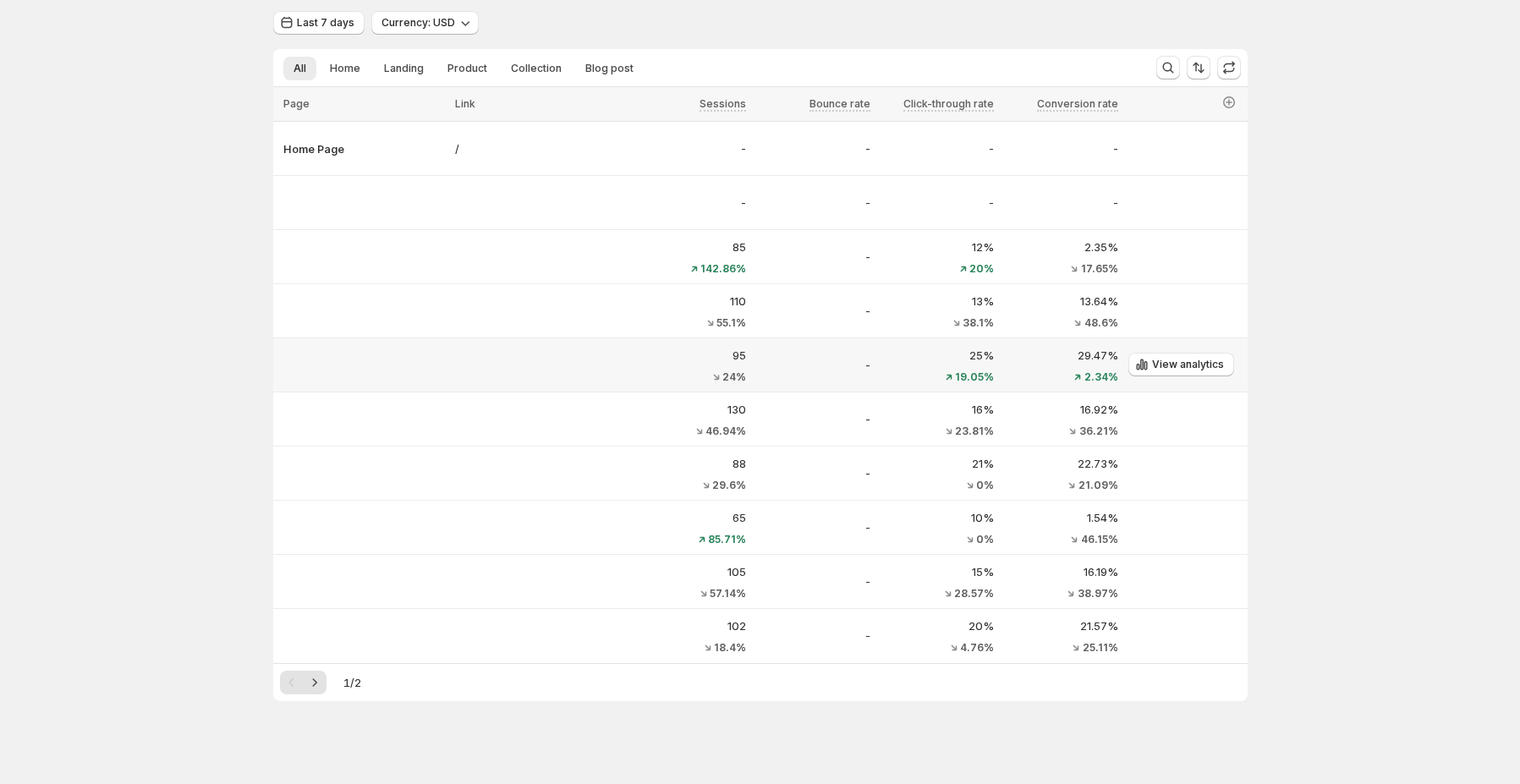 click on "24%" at bounding box center (689, 377) 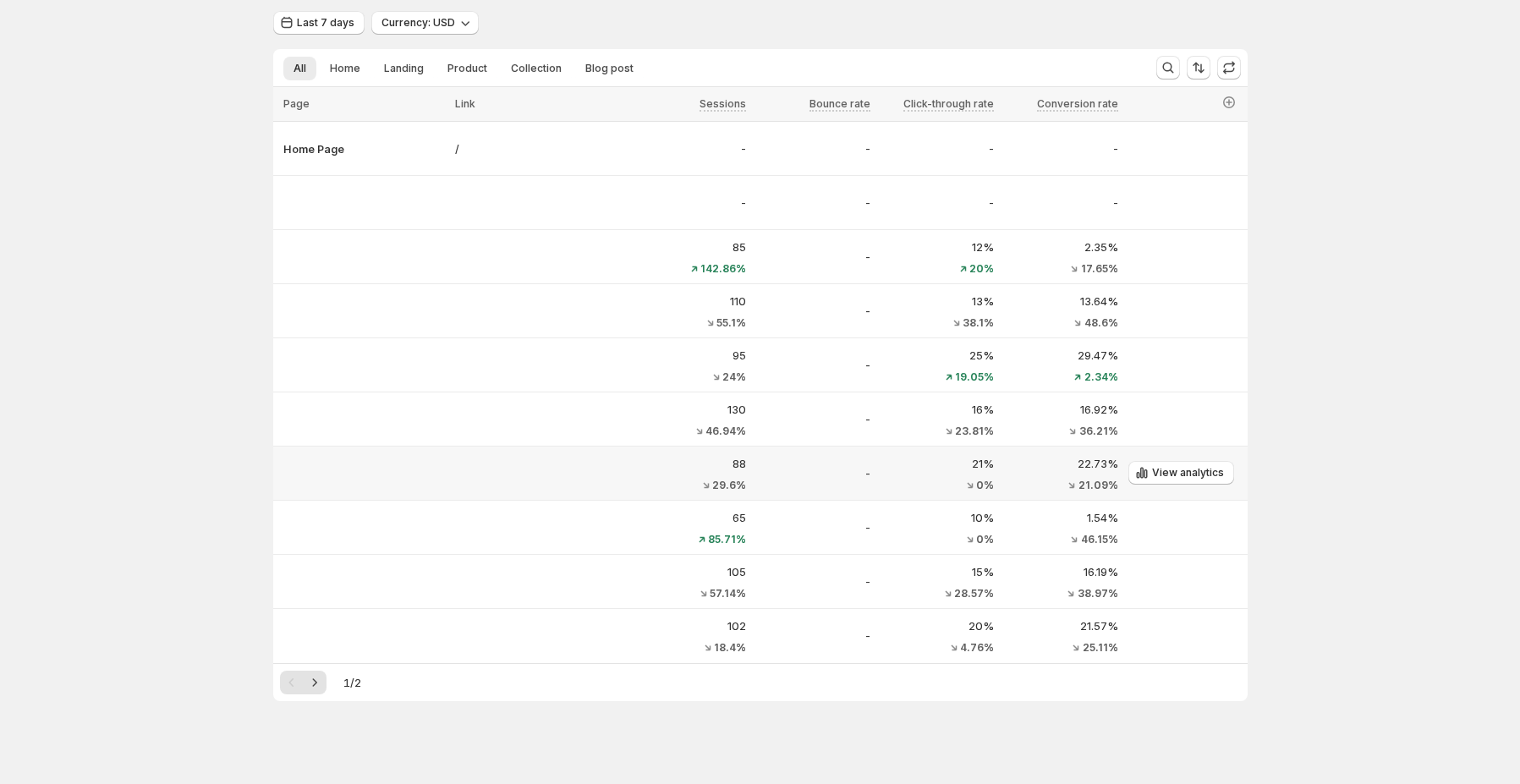 click on "29.6%" at bounding box center [689, 485] 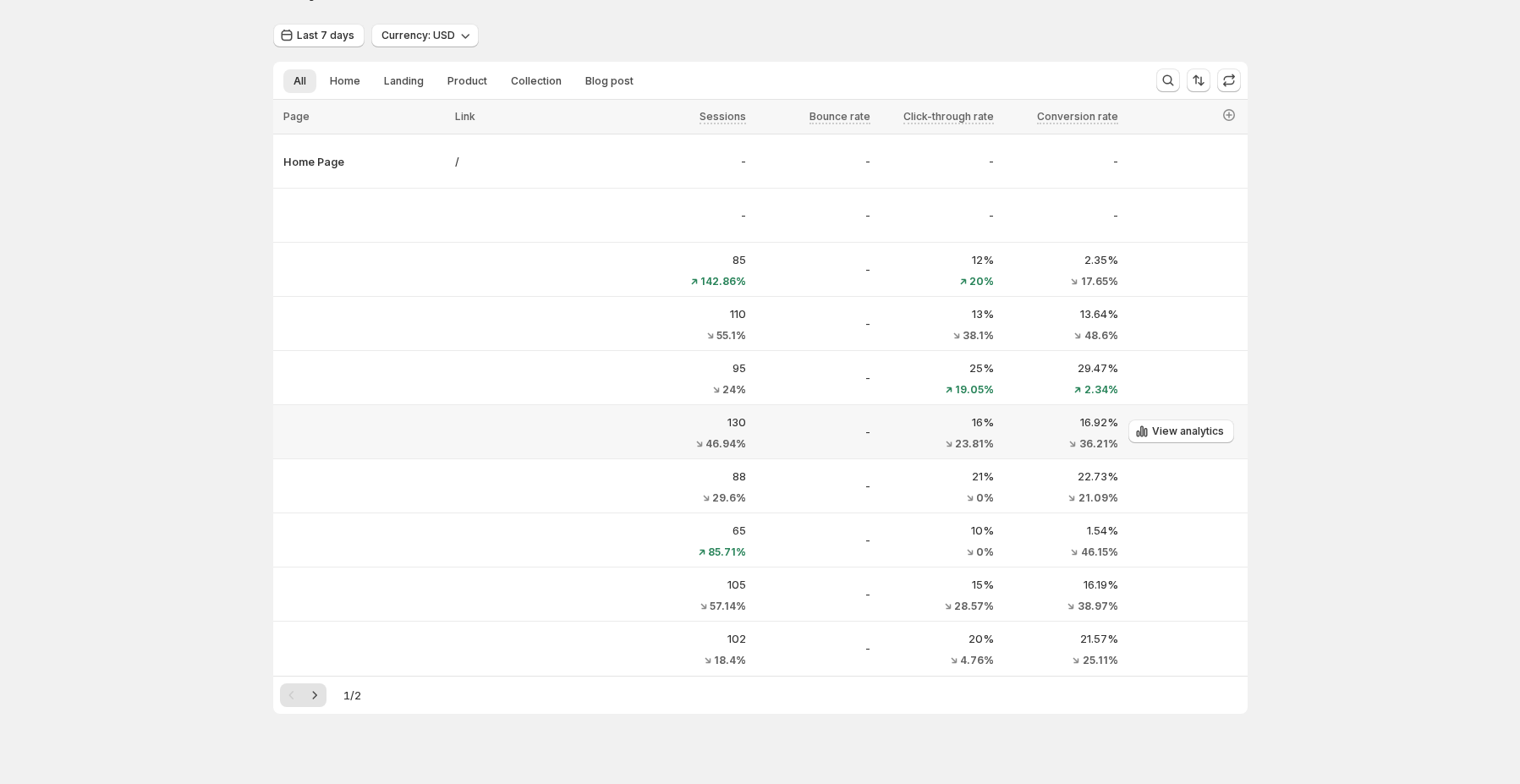 scroll, scrollTop: 0, scrollLeft: 0, axis: both 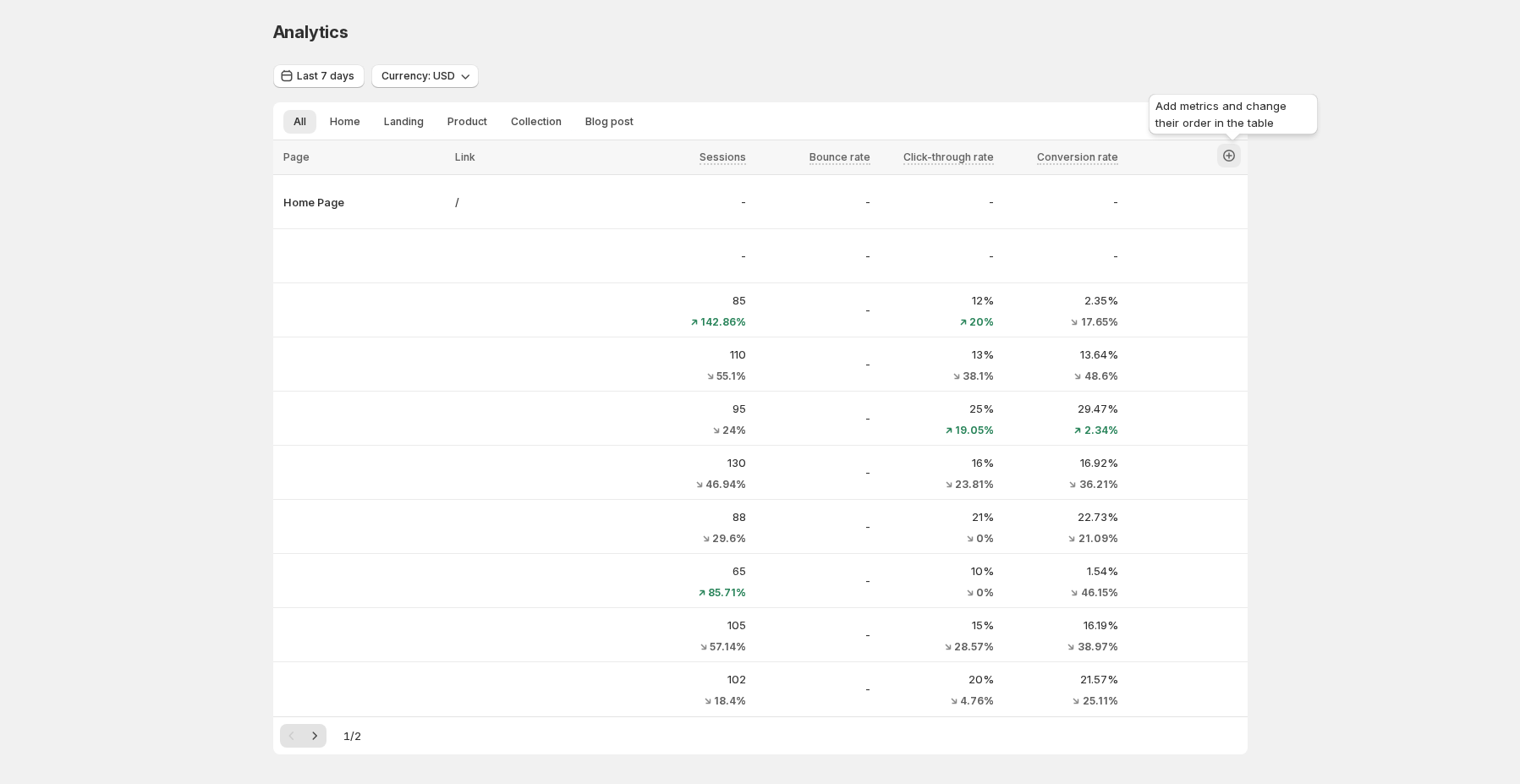 click at bounding box center [1229, 156] 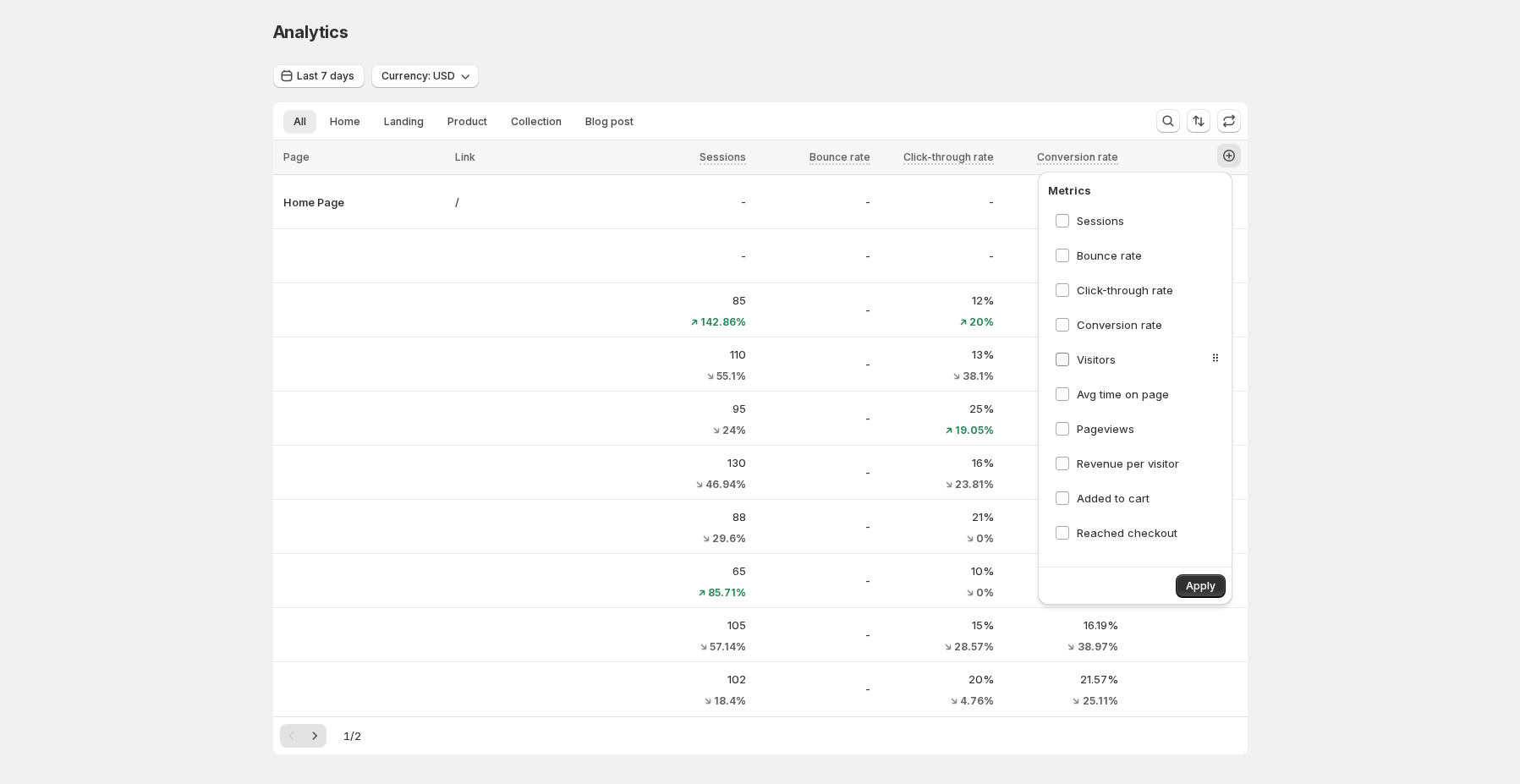 click on "Visitors" at bounding box center [1096, 359] 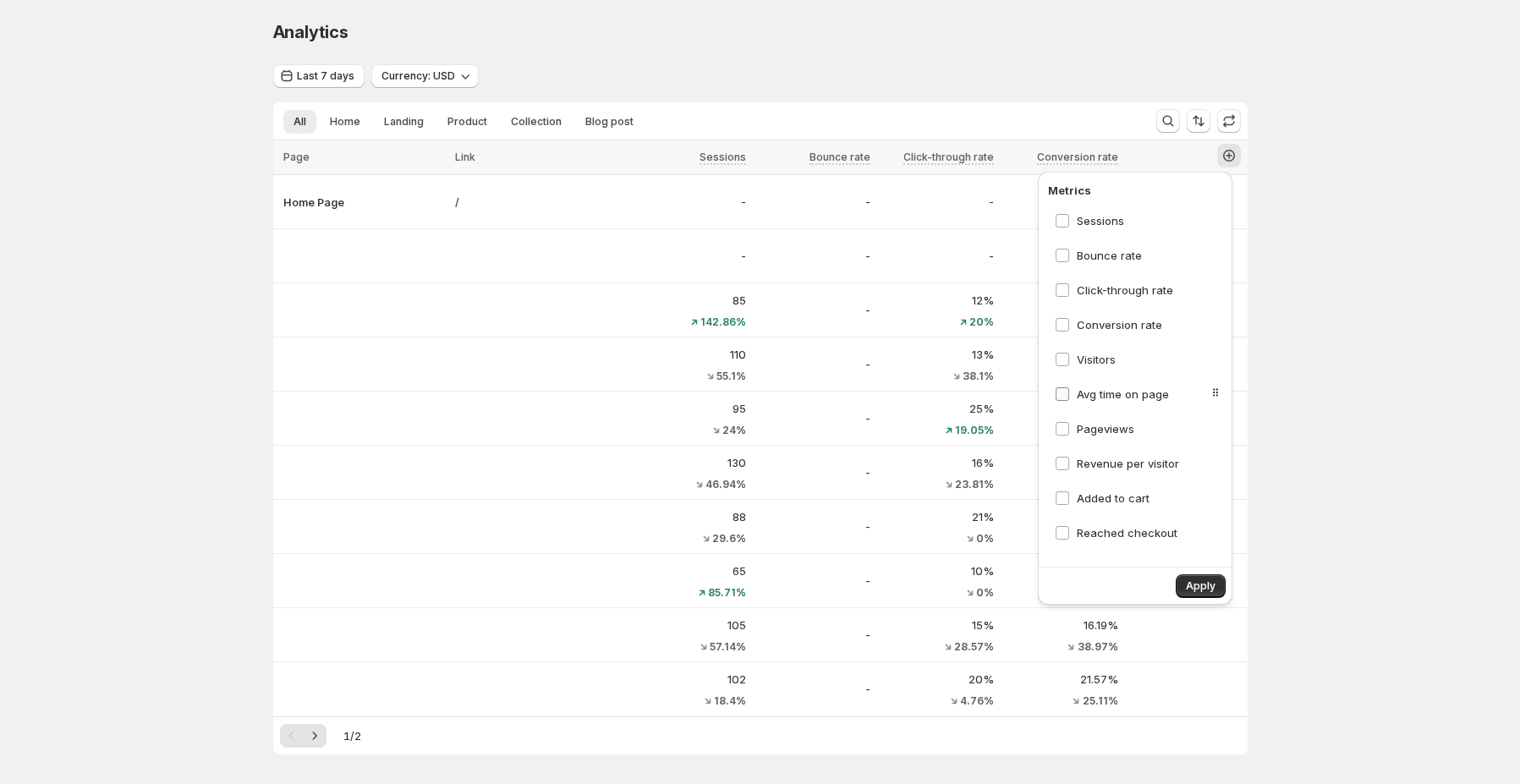 click on "Avg time on page" at bounding box center (1122, 394) 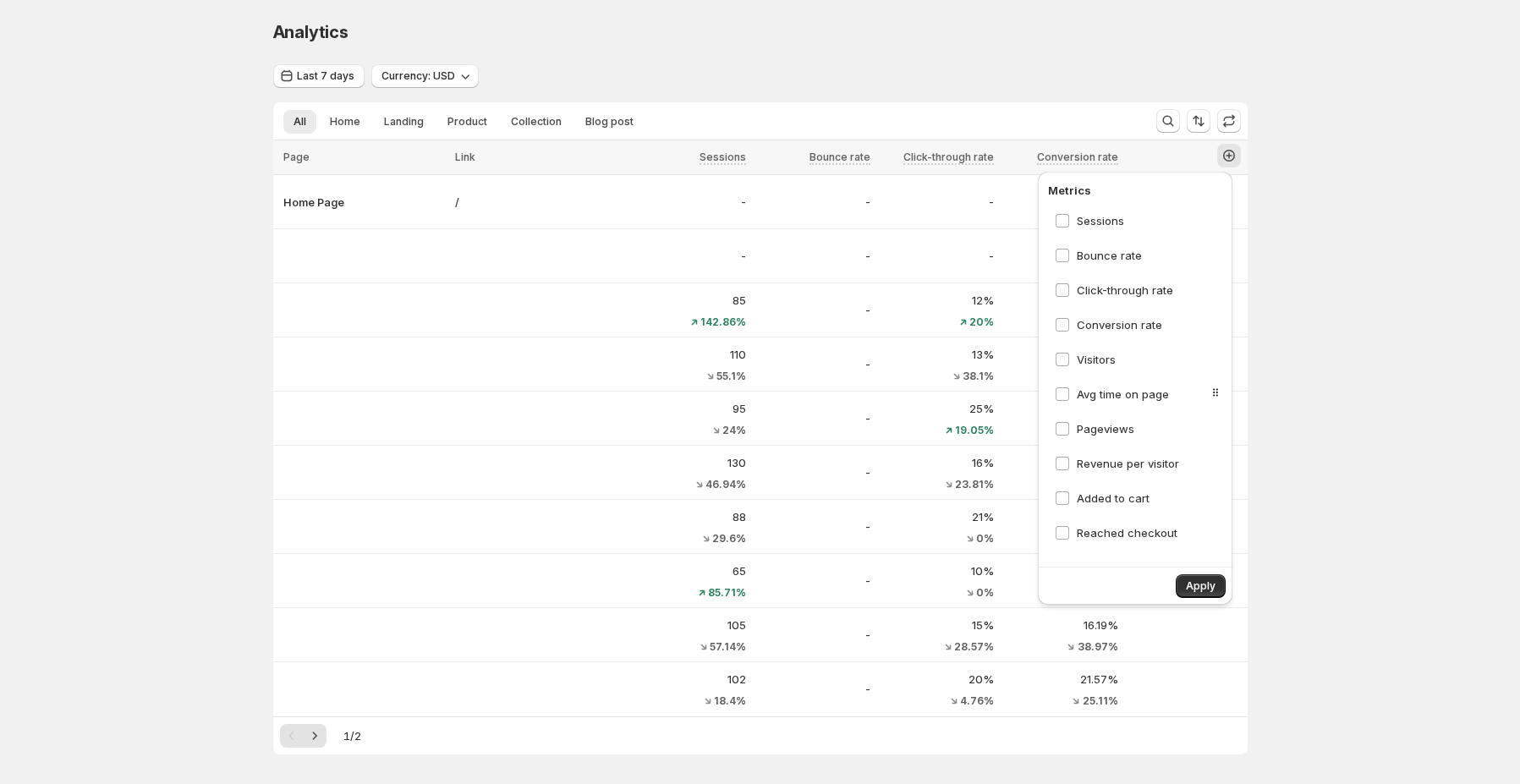 scroll, scrollTop: 0, scrollLeft: 1, axis: horizontal 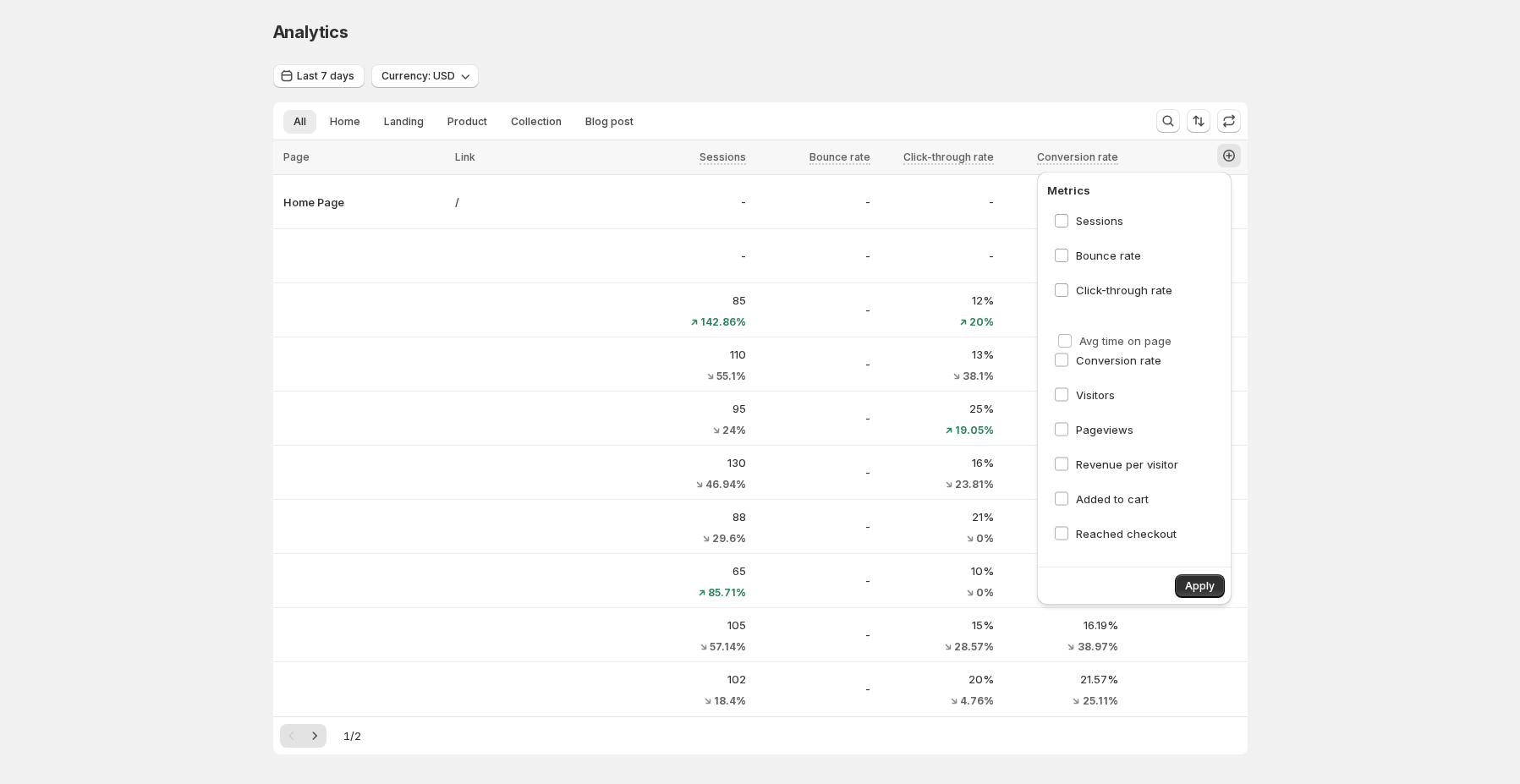 drag, startPoint x: 1201, startPoint y: 387, endPoint x: 1203, endPoint y: 327, distance: 60.03332 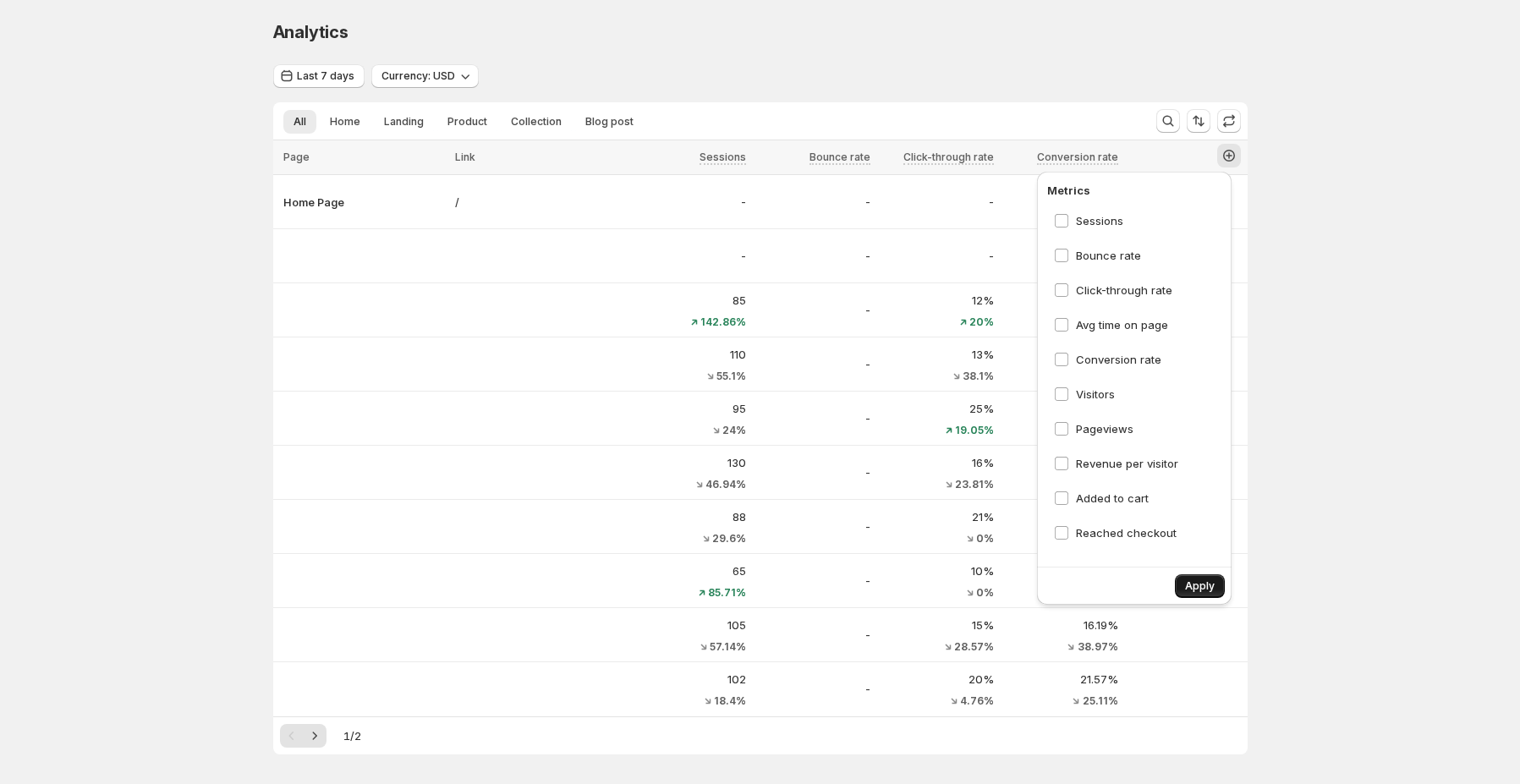 click on "Apply" at bounding box center [1199, 586] 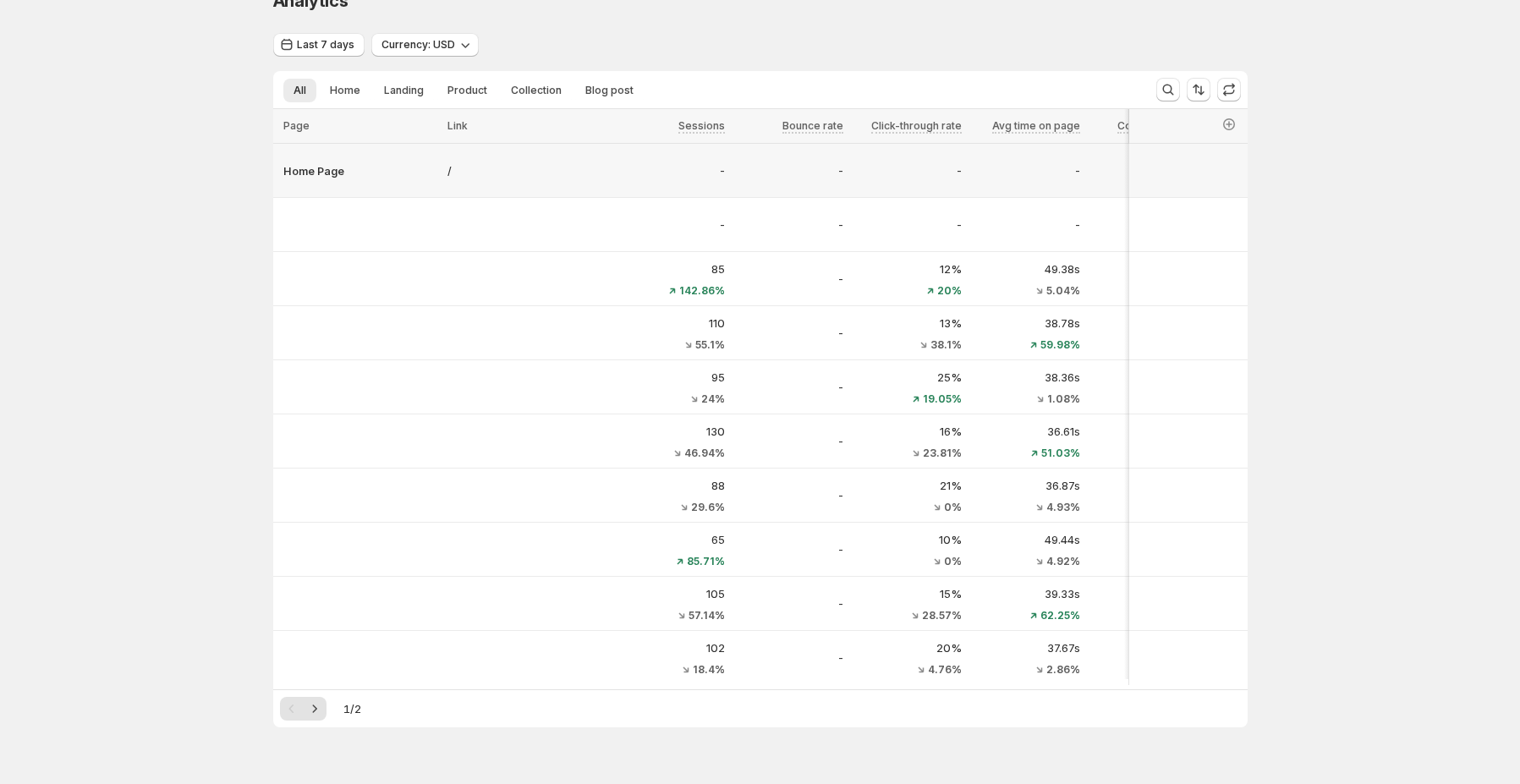 scroll, scrollTop: 11, scrollLeft: 1, axis: both 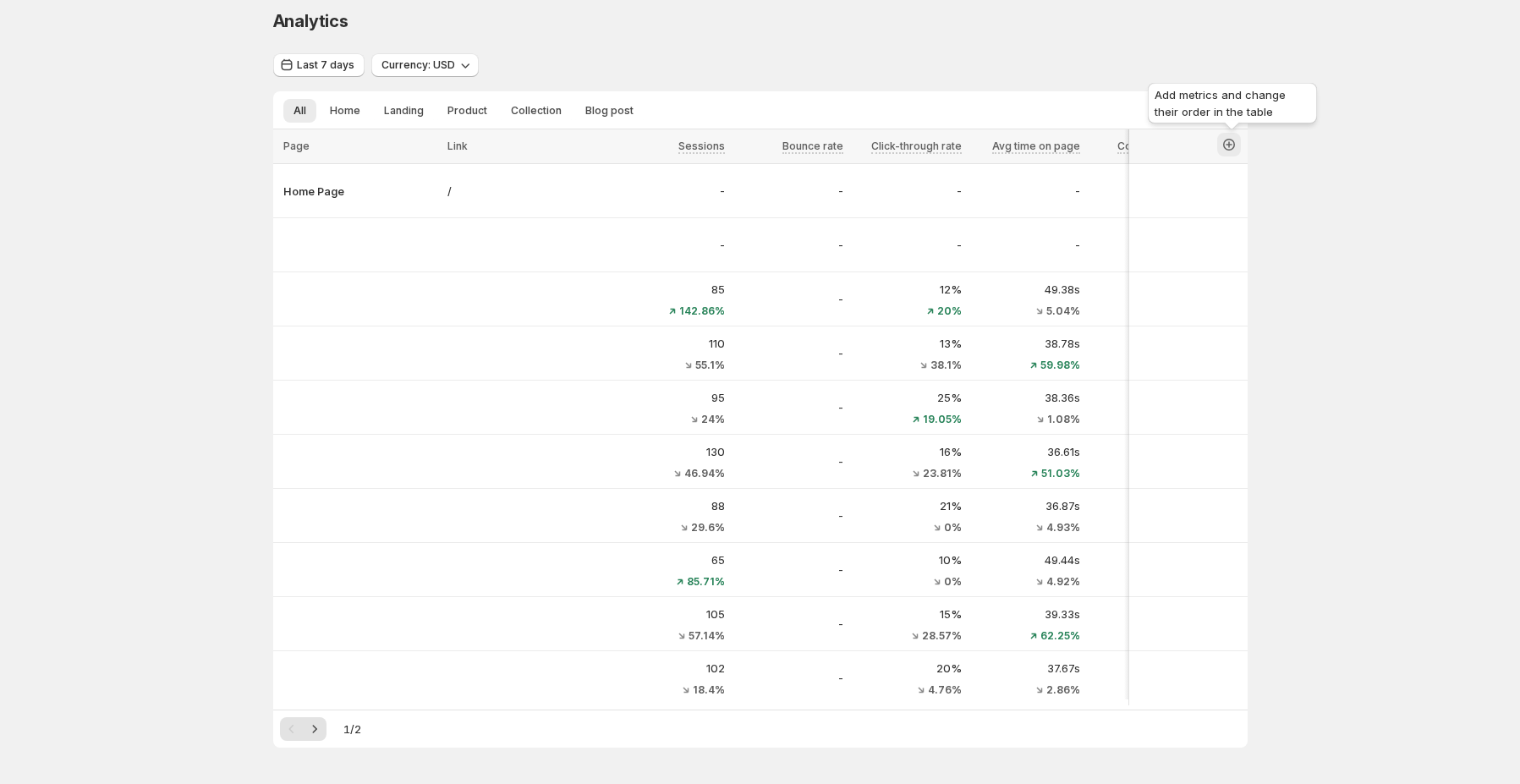 click 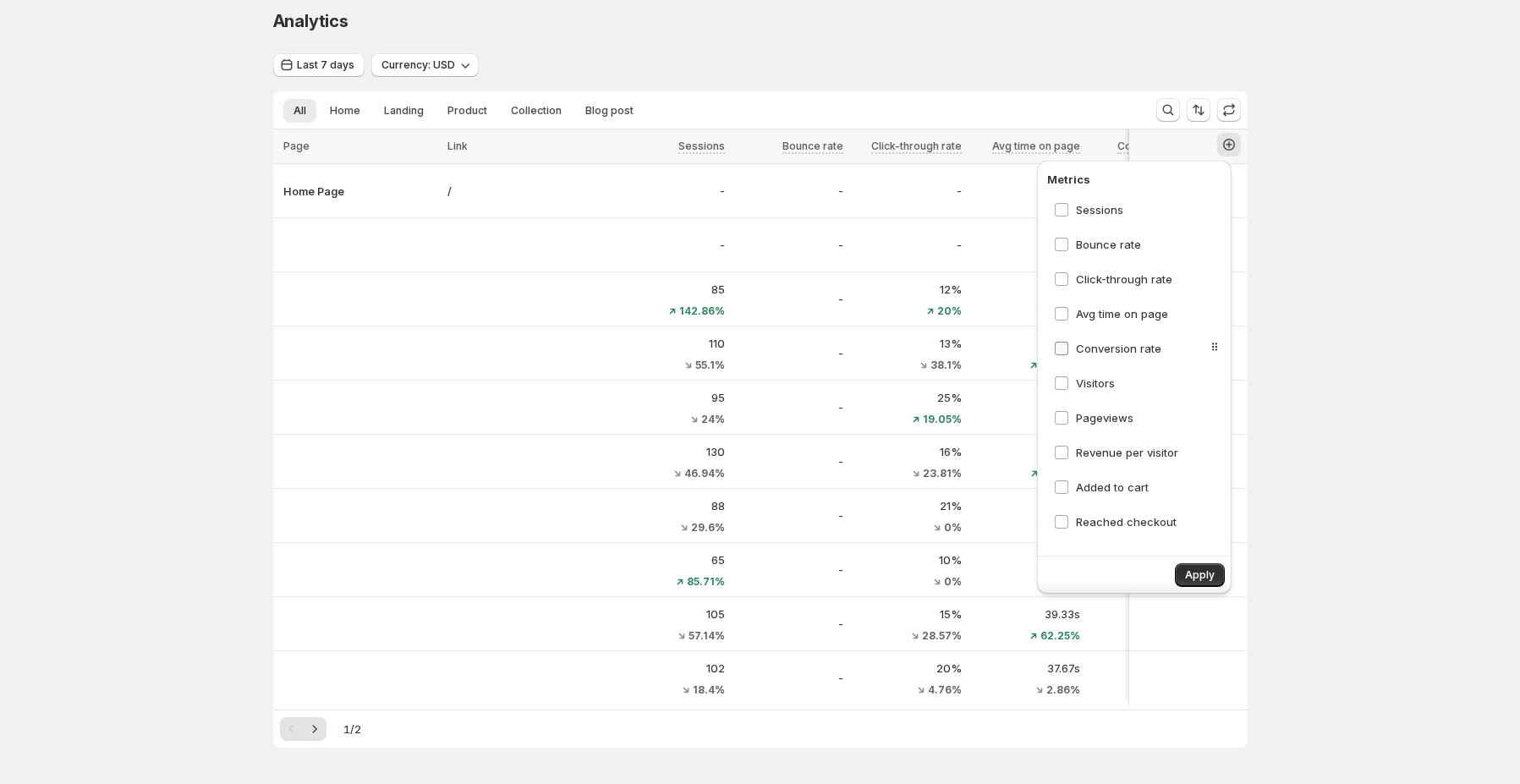 click on "Conversion rate" at bounding box center (1118, 348) 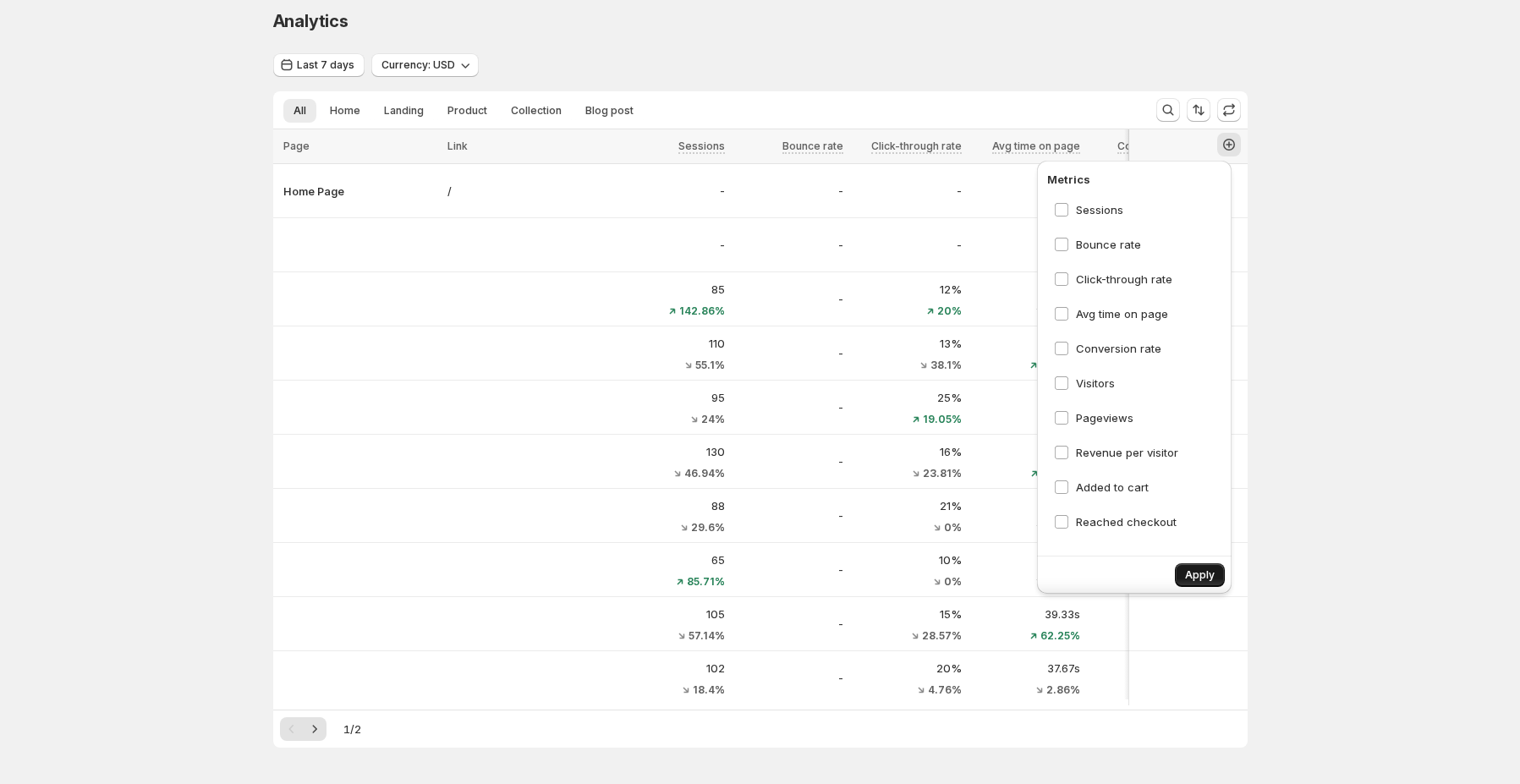 click on "Apply" at bounding box center [1199, 575] 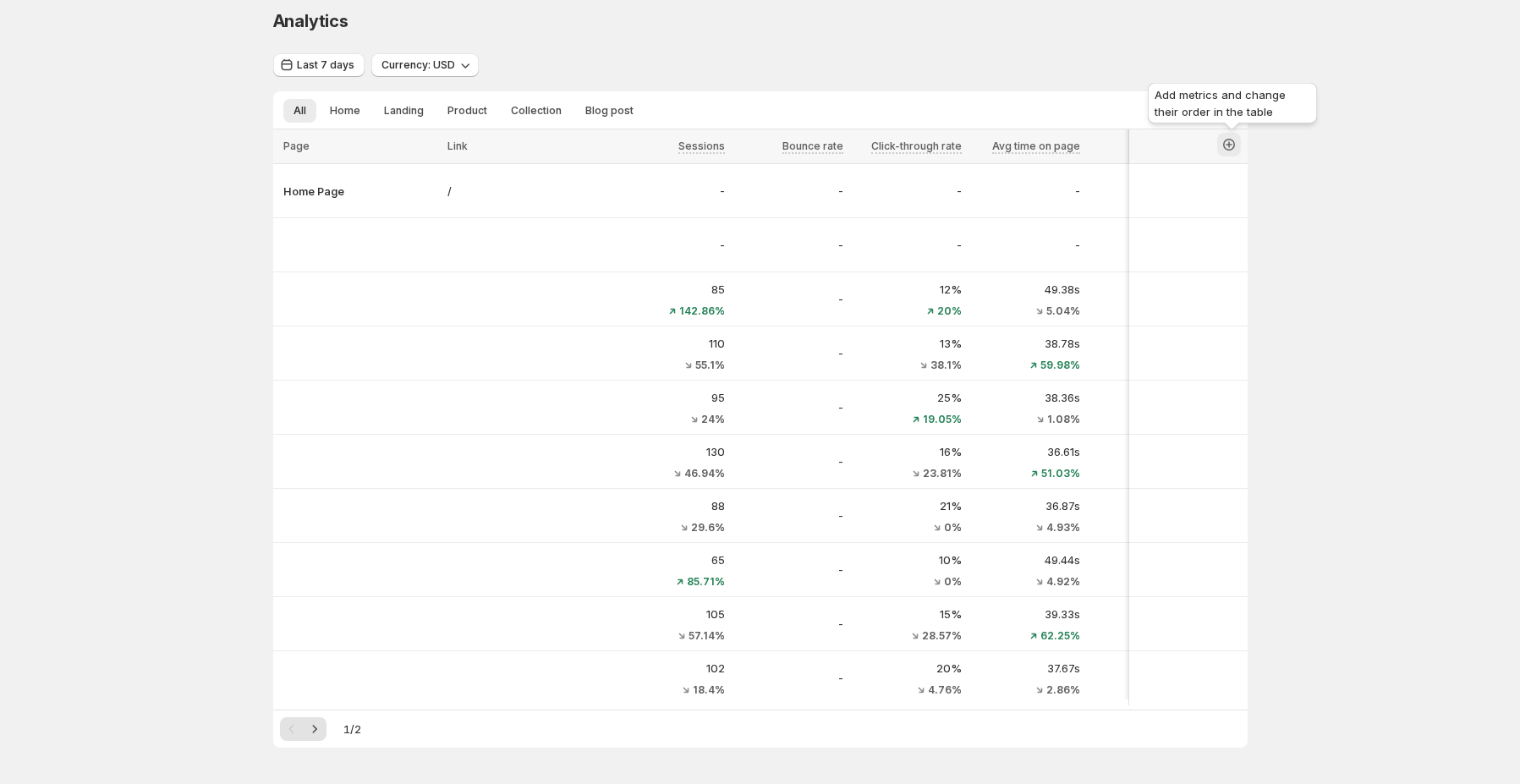 click 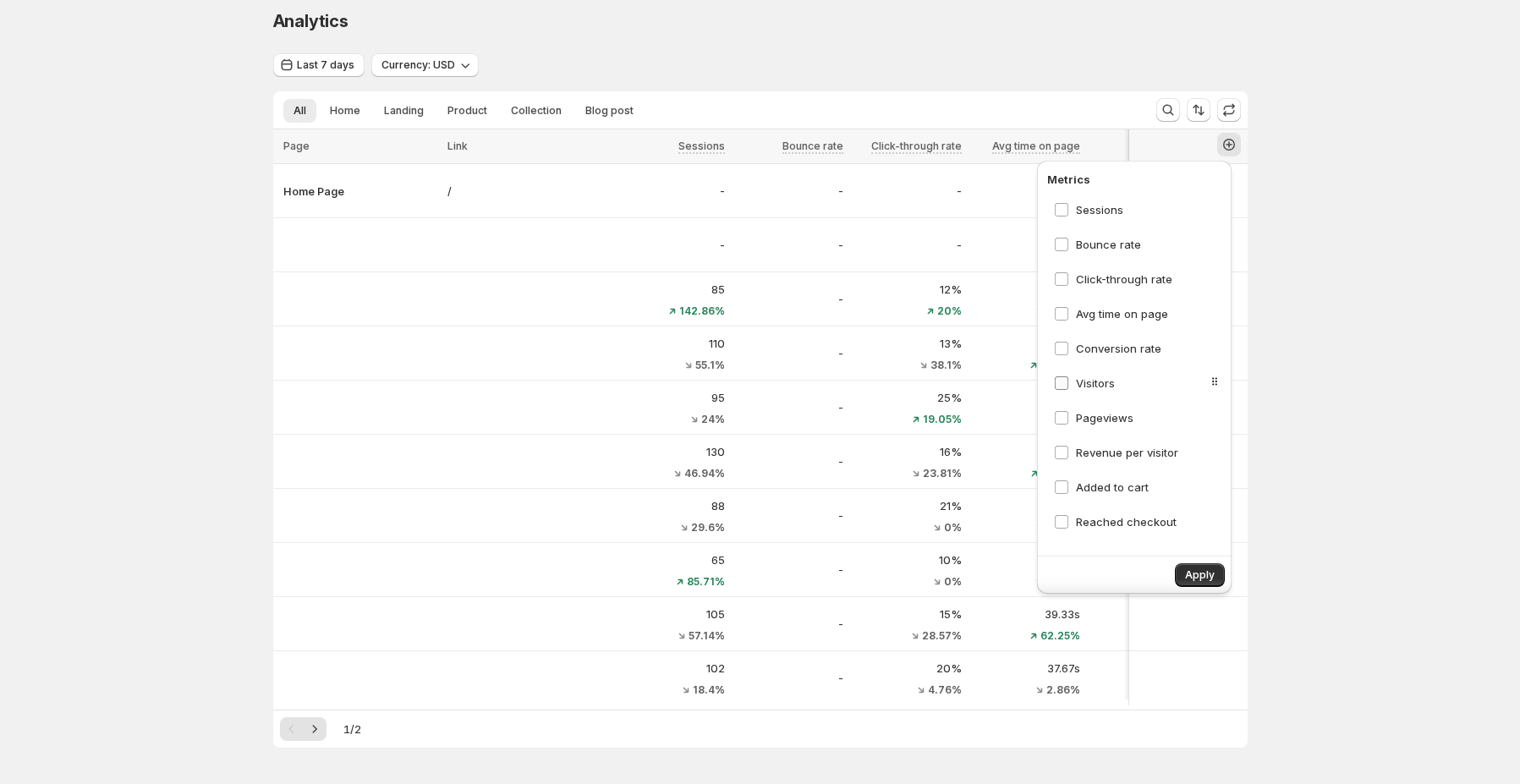 click on "Visitors" at bounding box center (1095, 383) 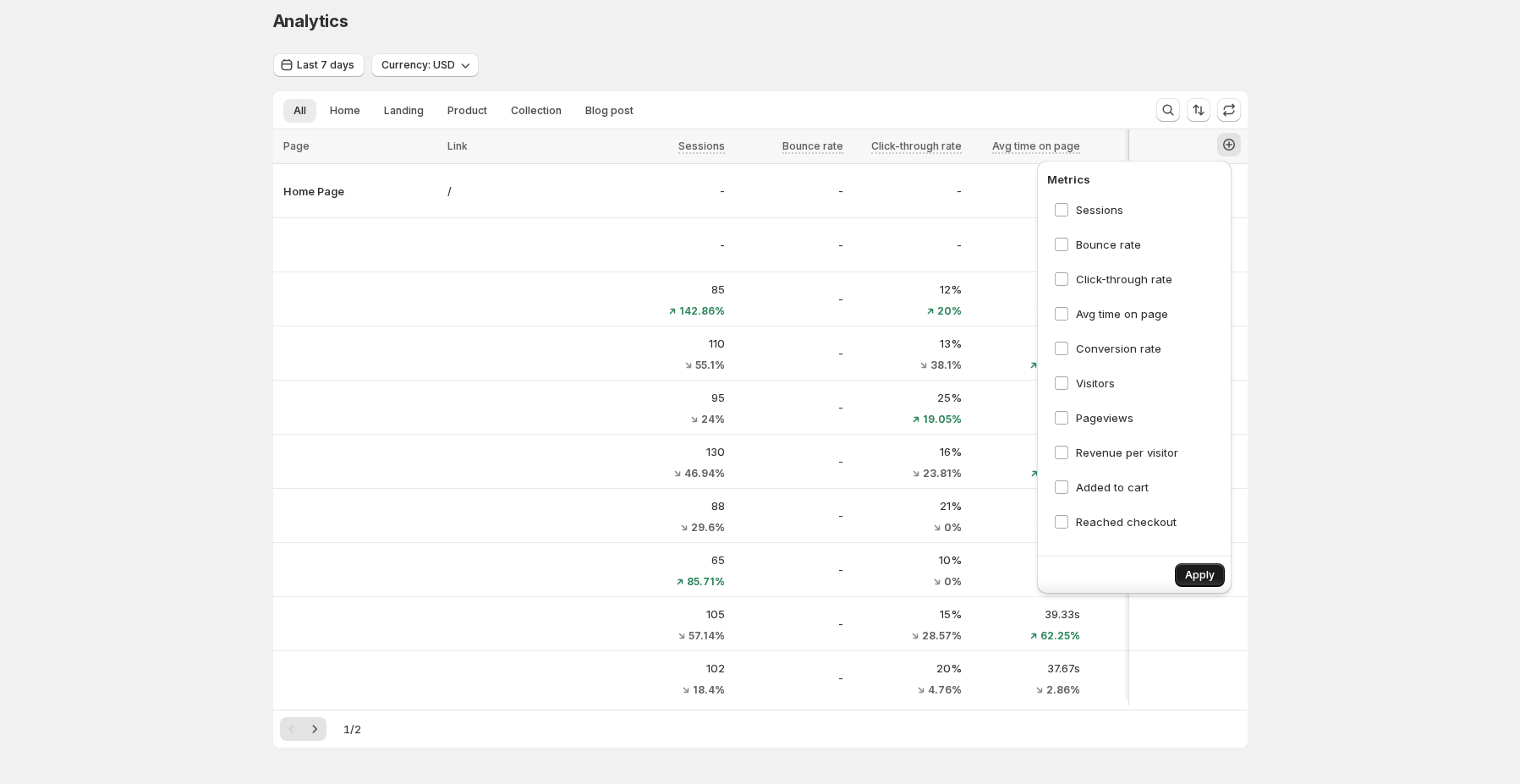click on "Apply" at bounding box center (1199, 575) 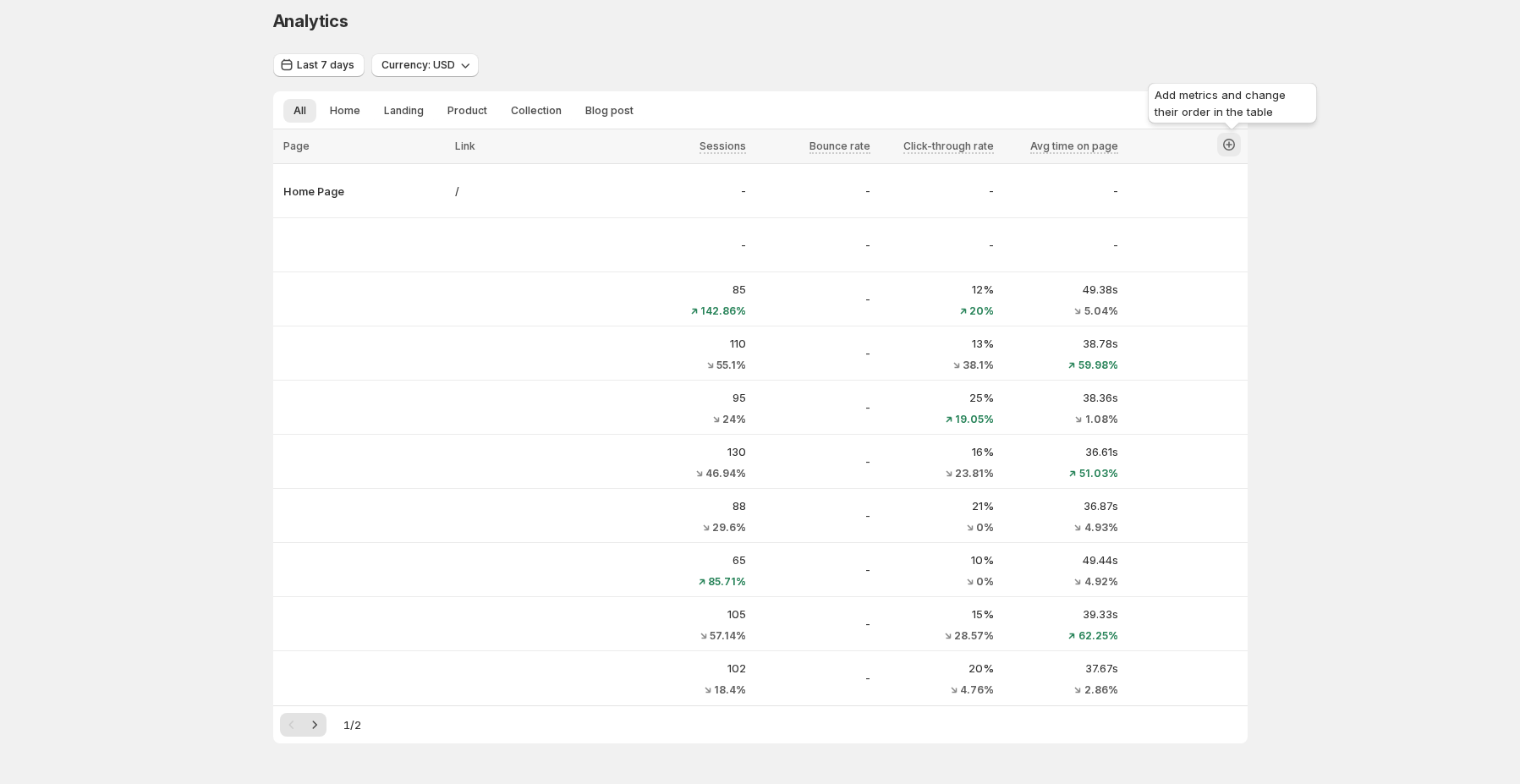 click 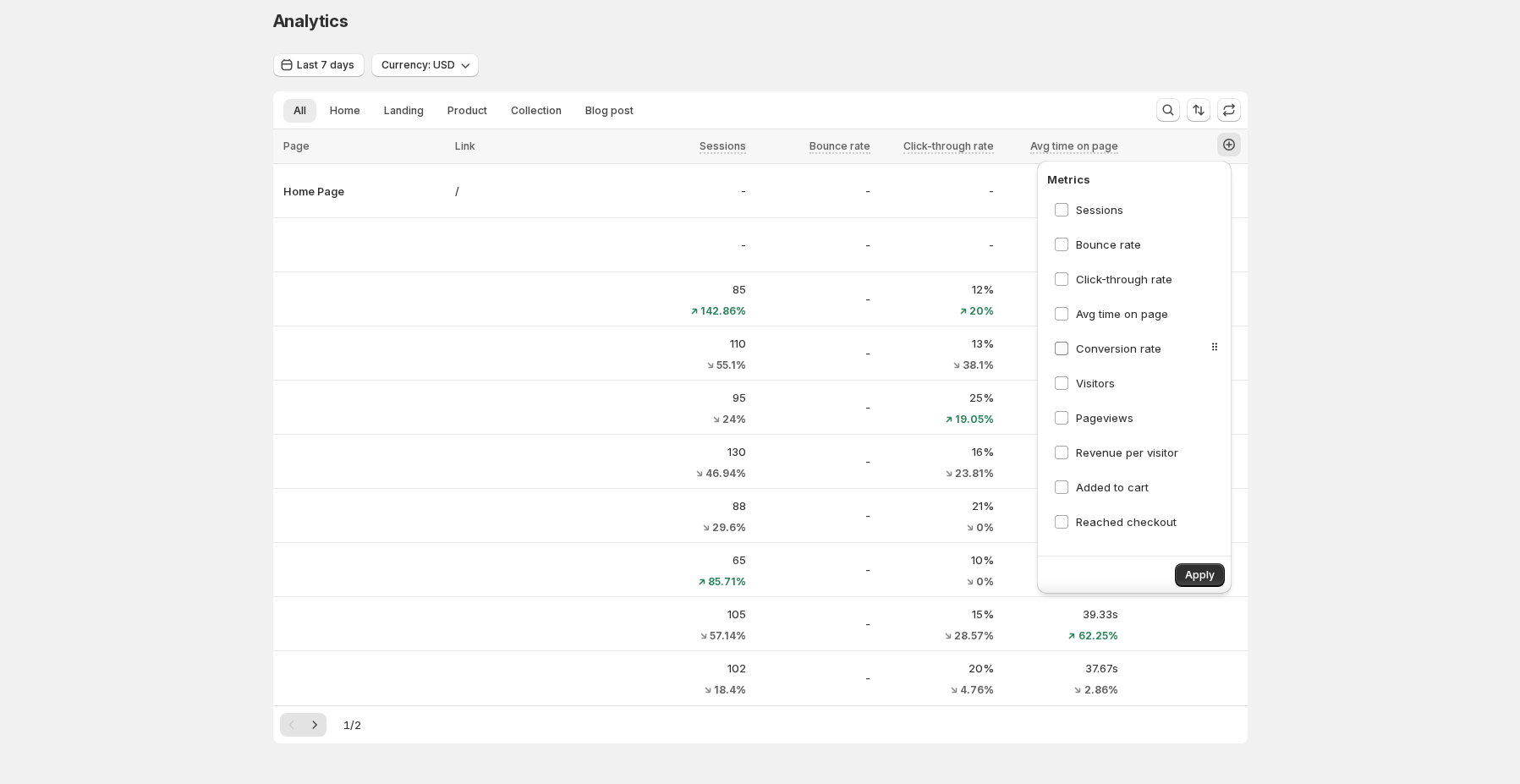 click on "Conversion rate" at bounding box center [1118, 348] 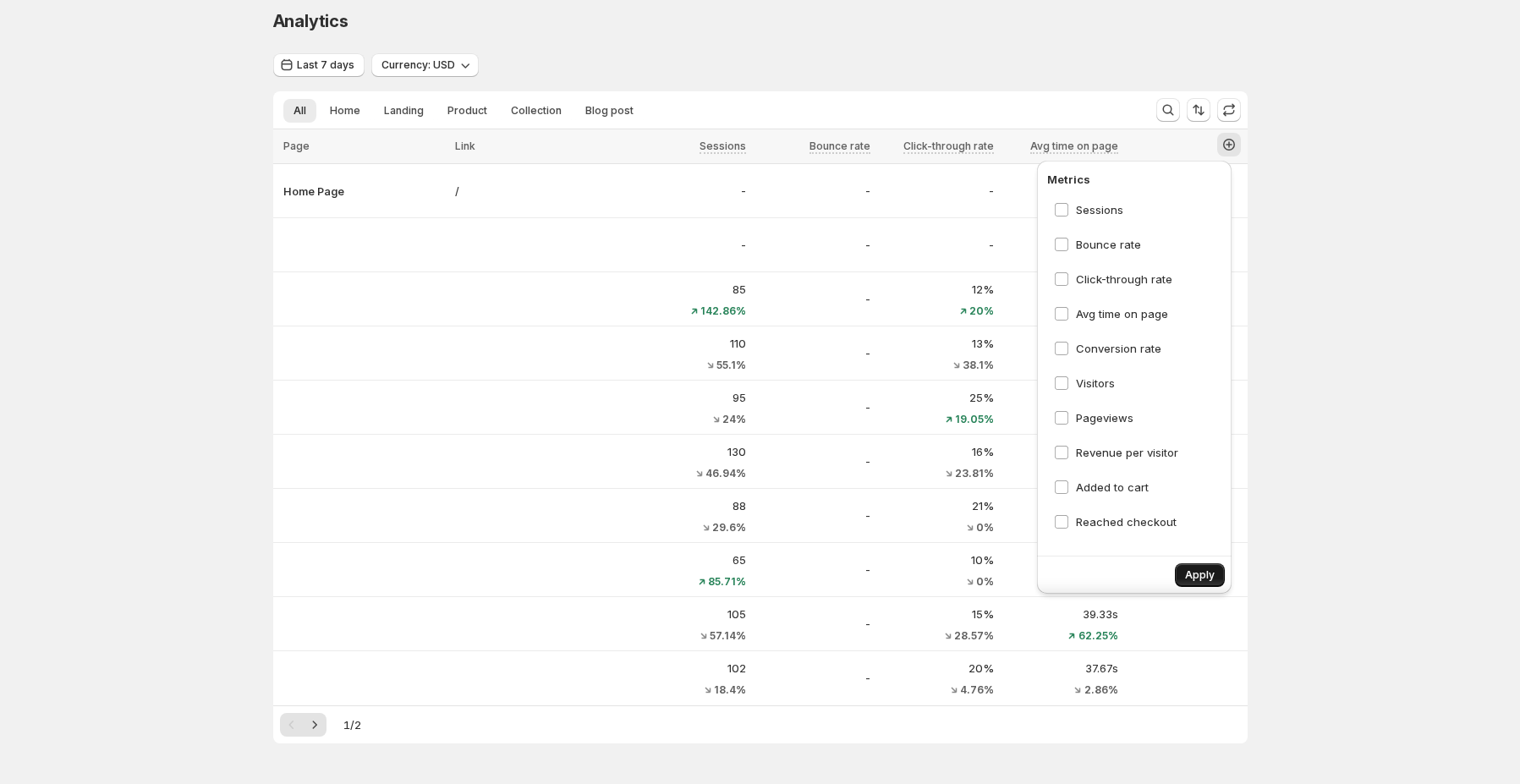 click on "Apply" at bounding box center (1199, 575) 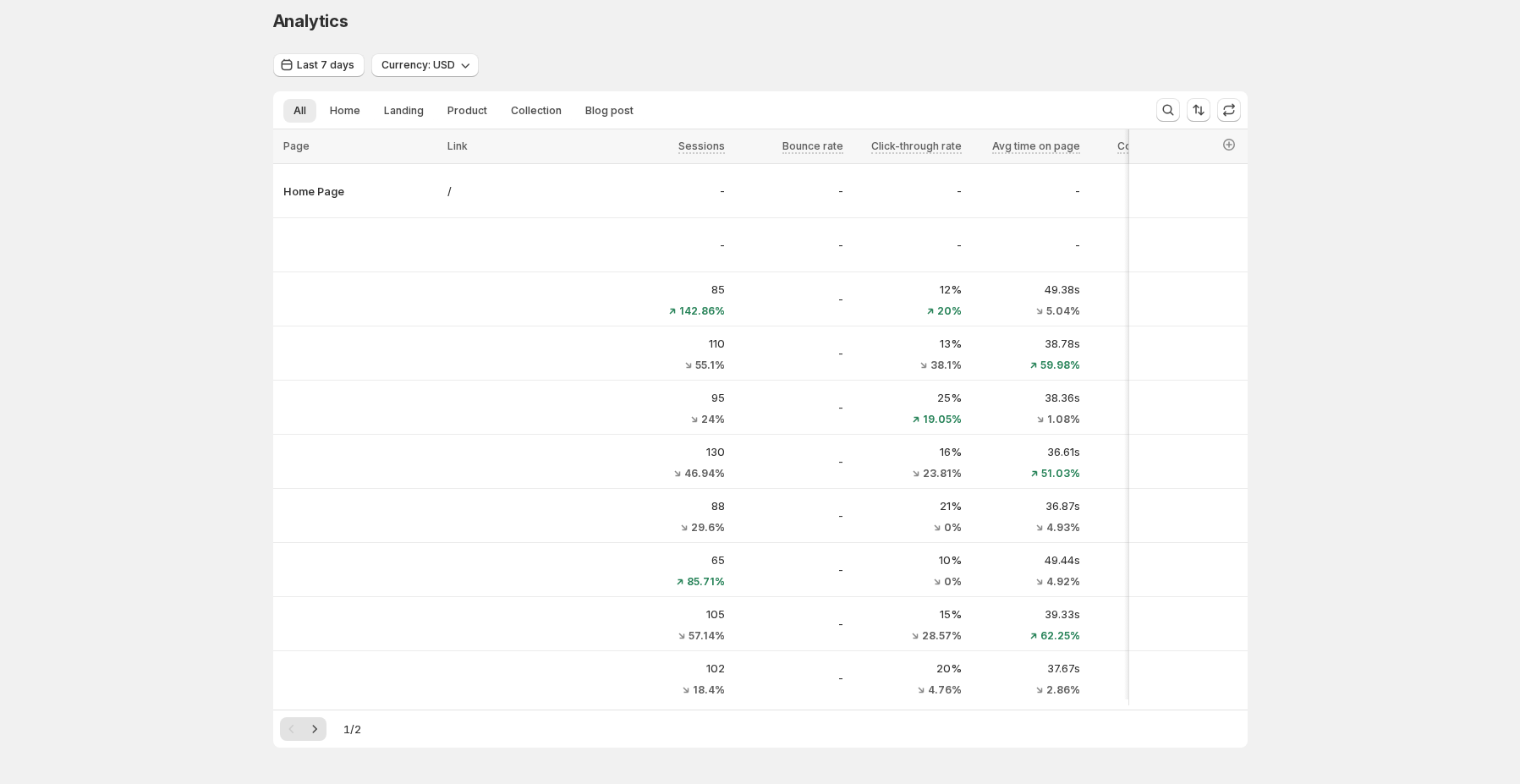 drag, startPoint x: 1122, startPoint y: 705, endPoint x: 1155, endPoint y: 710, distance: 33.376639 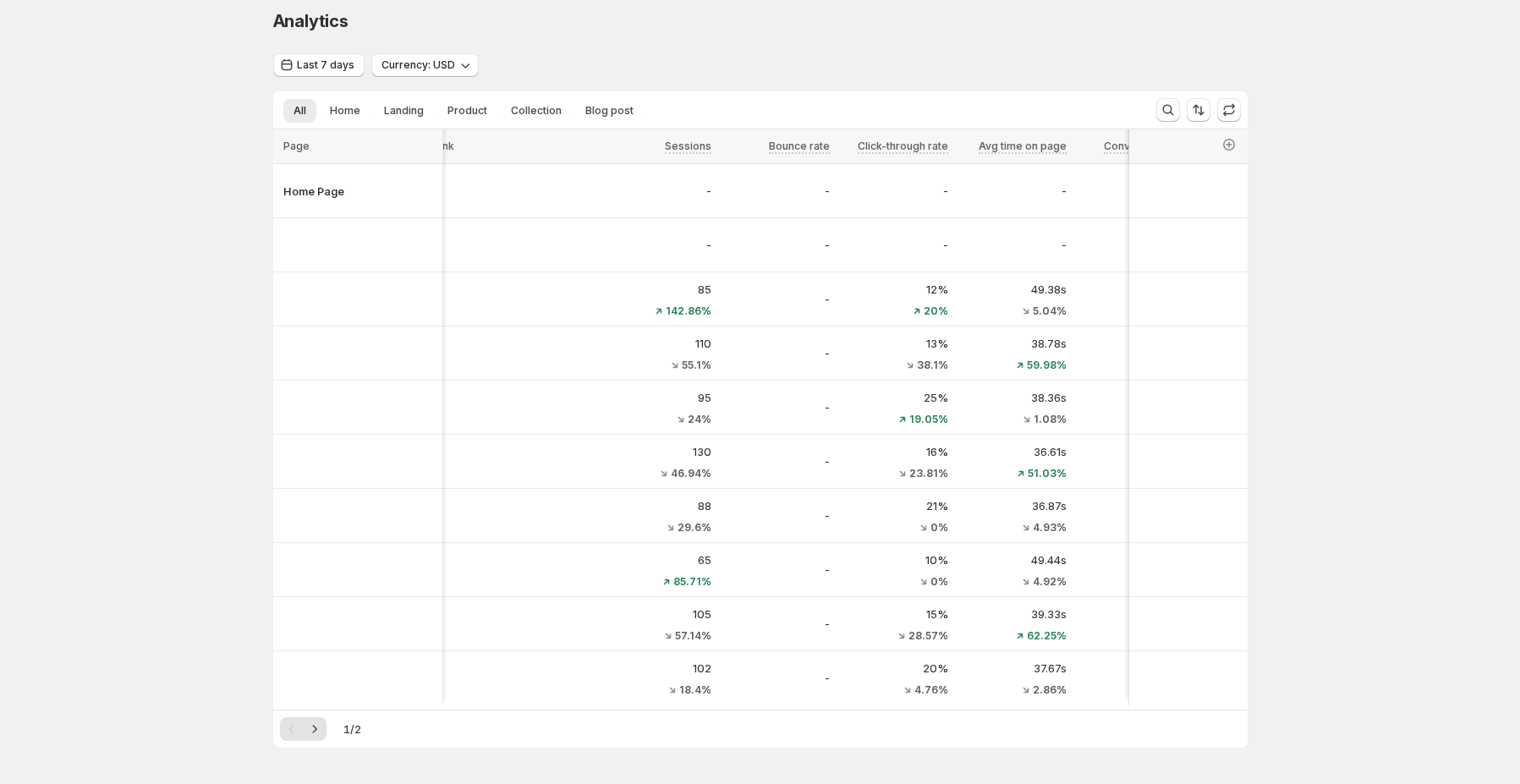 scroll, scrollTop: 0, scrollLeft: 36, axis: horizontal 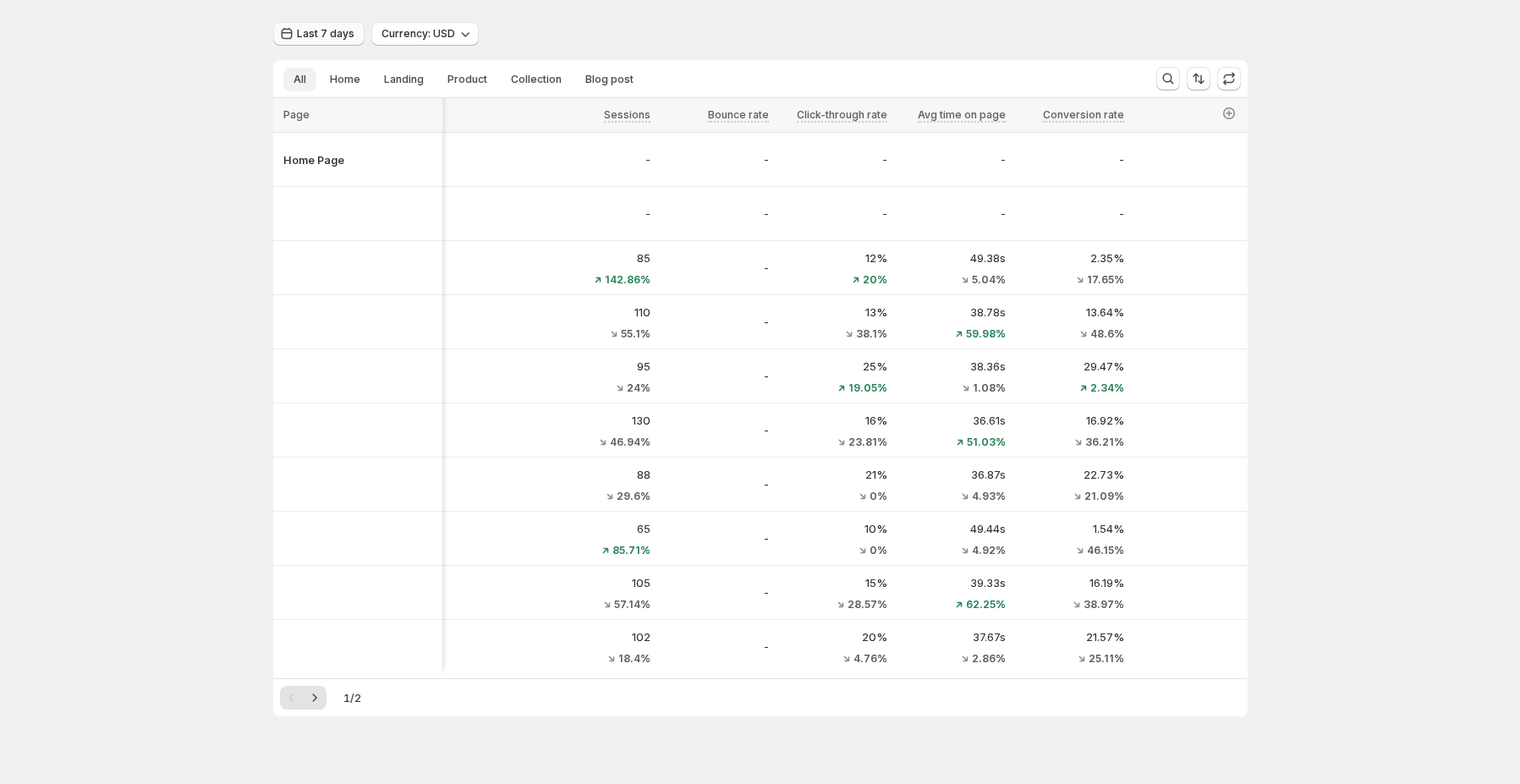 click on "Home" at bounding box center (345, 79) 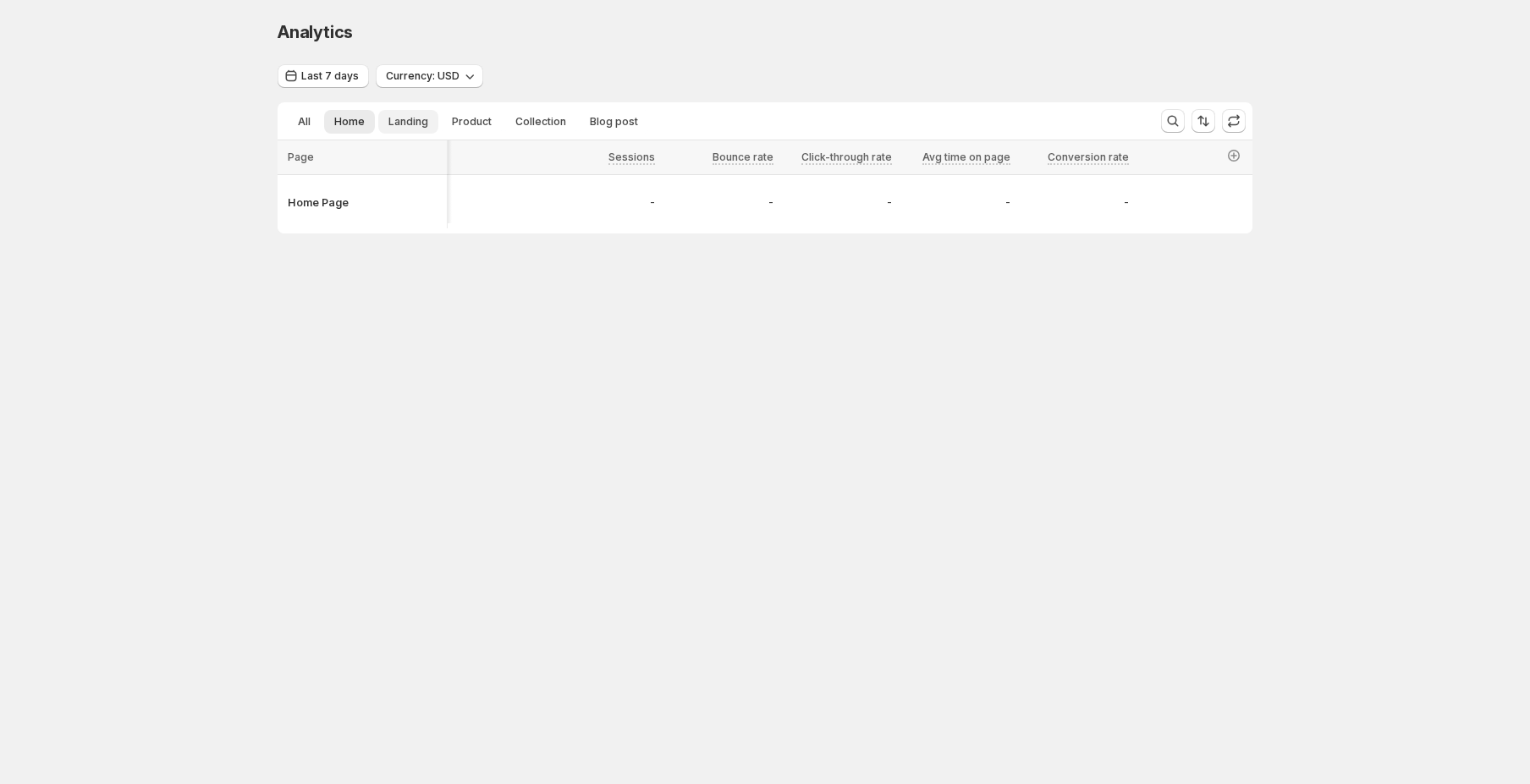 click on "Landing" at bounding box center (408, 122) 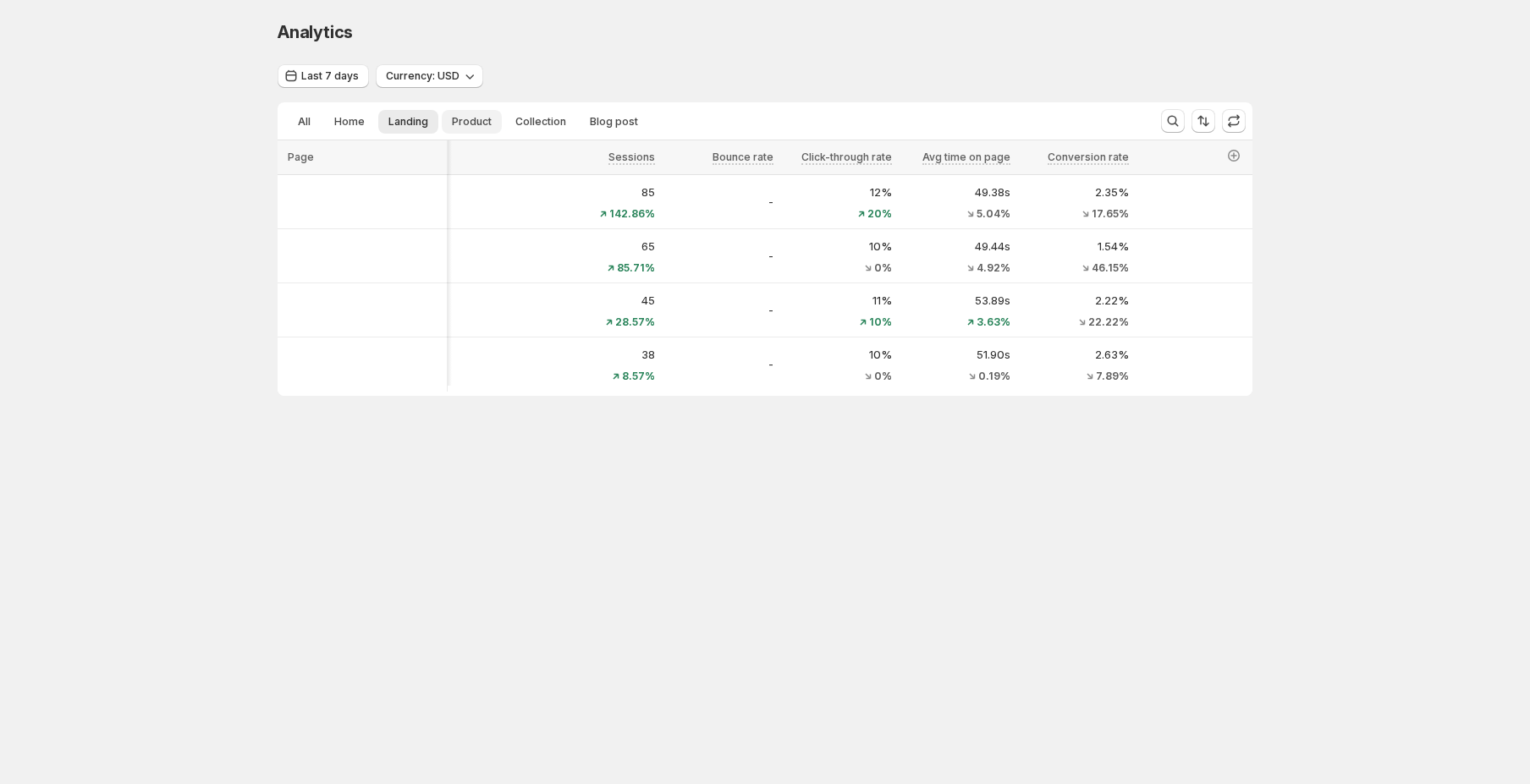 click on "Product" at bounding box center [471, 122] 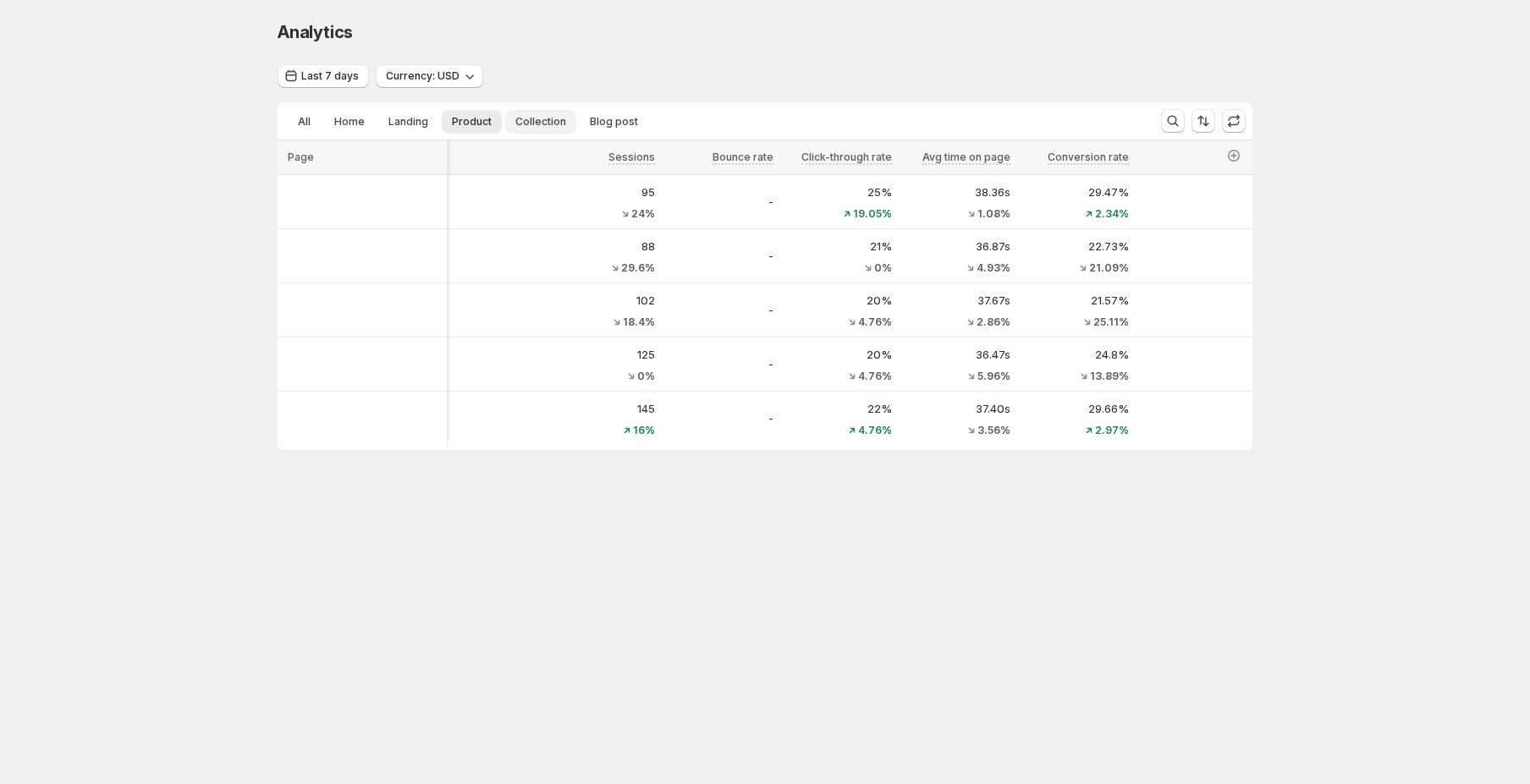 click on "Collection" at bounding box center [541, 122] 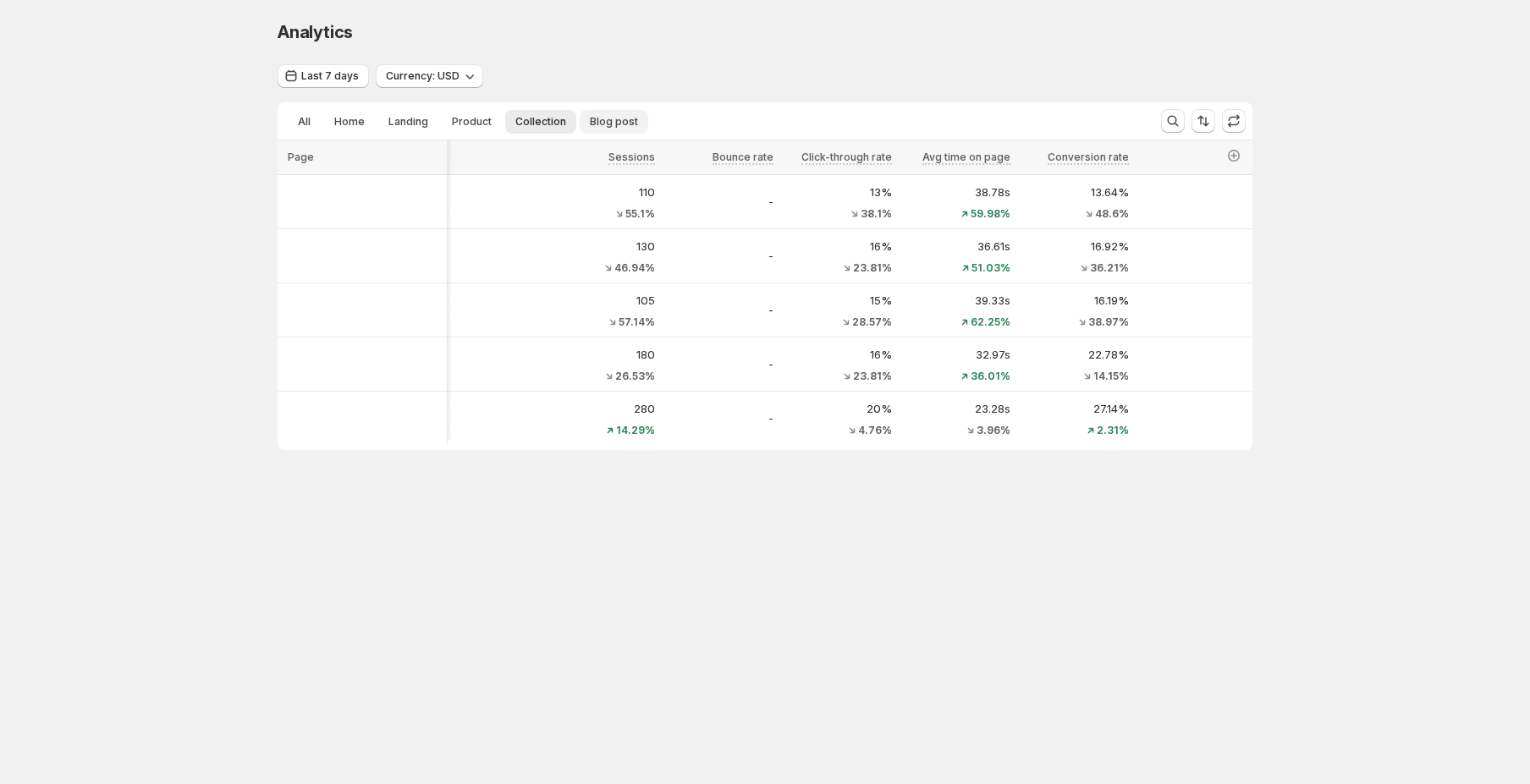 click on "Blog post" at bounding box center [614, 122] 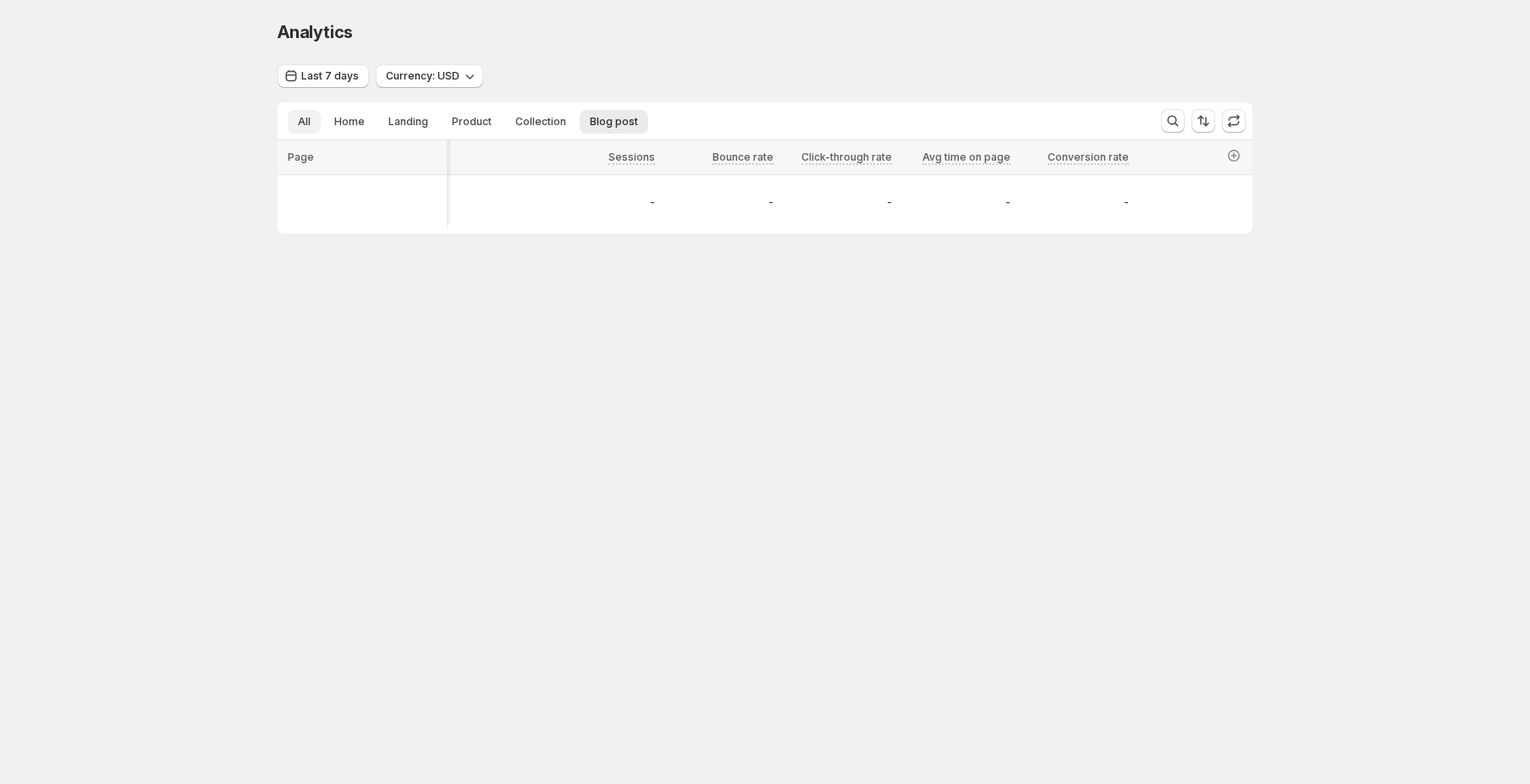 click on "All" at bounding box center (304, 122) 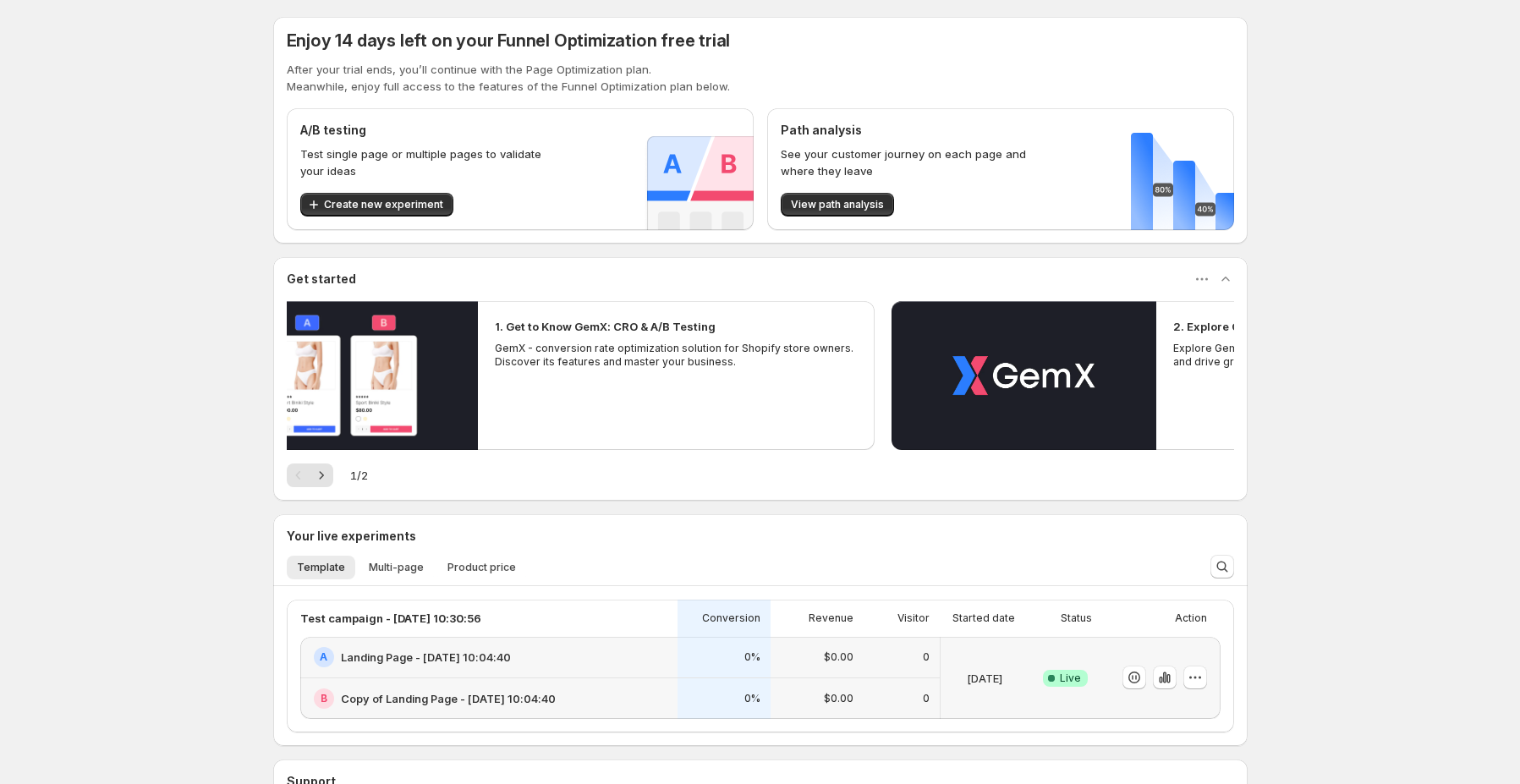 drag, startPoint x: 742, startPoint y: 348, endPoint x: 457, endPoint y: 357, distance: 285.14207 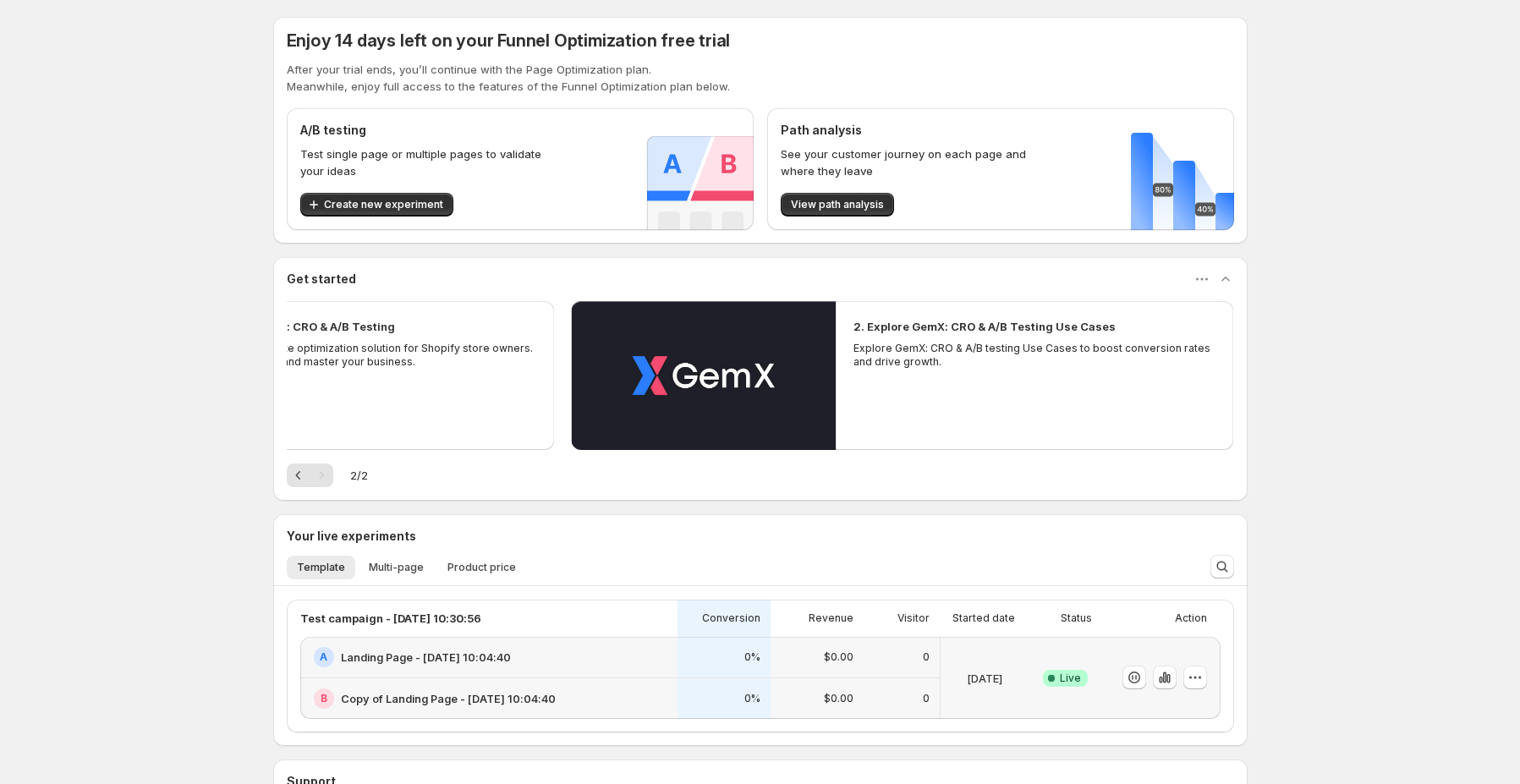 drag, startPoint x: 573, startPoint y: 359, endPoint x: 811, endPoint y: 348, distance: 238.2541 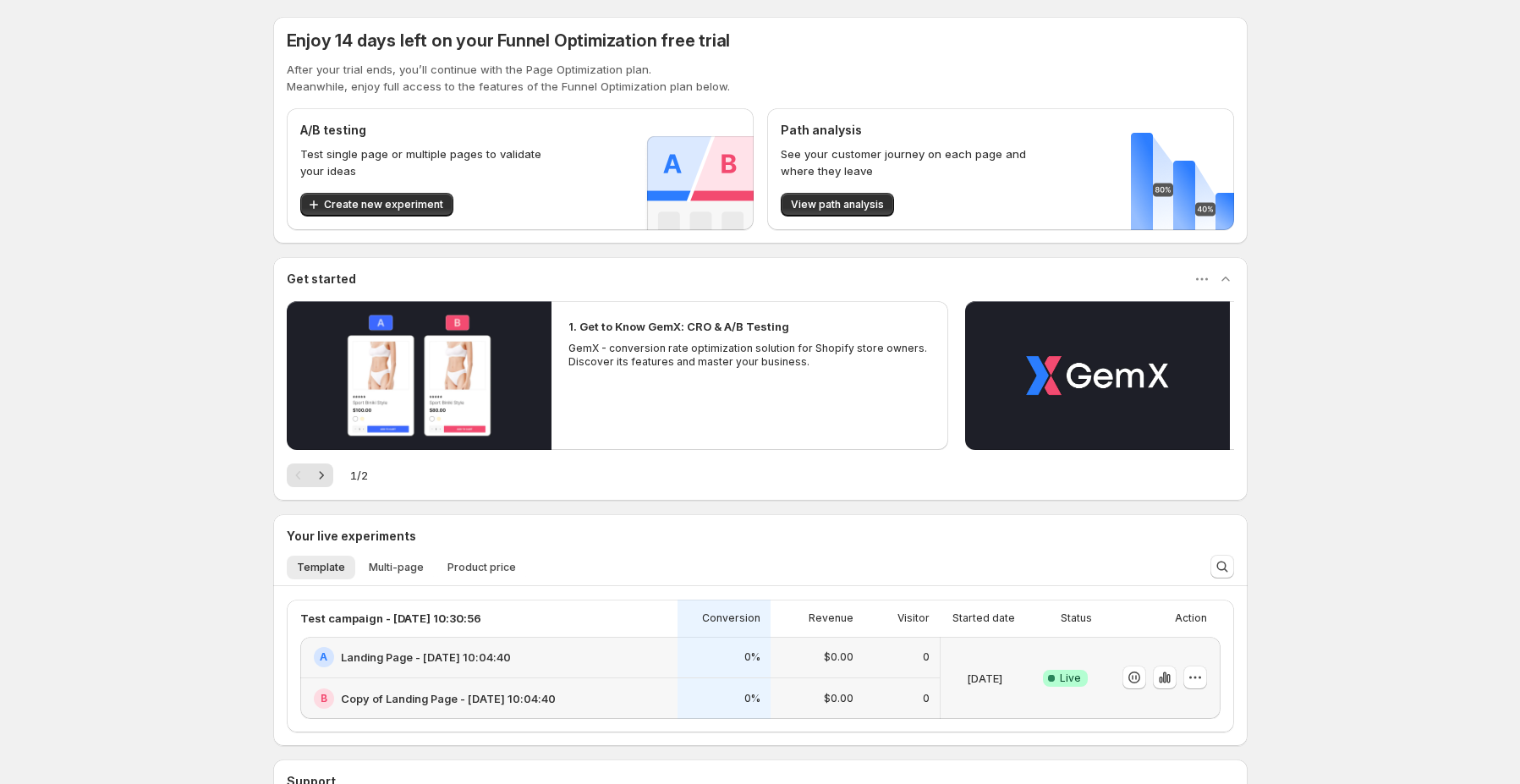 click on "A/B testing Test single page or multiple pages to validate your ideas Create new experiment" at bounding box center (520, 169) 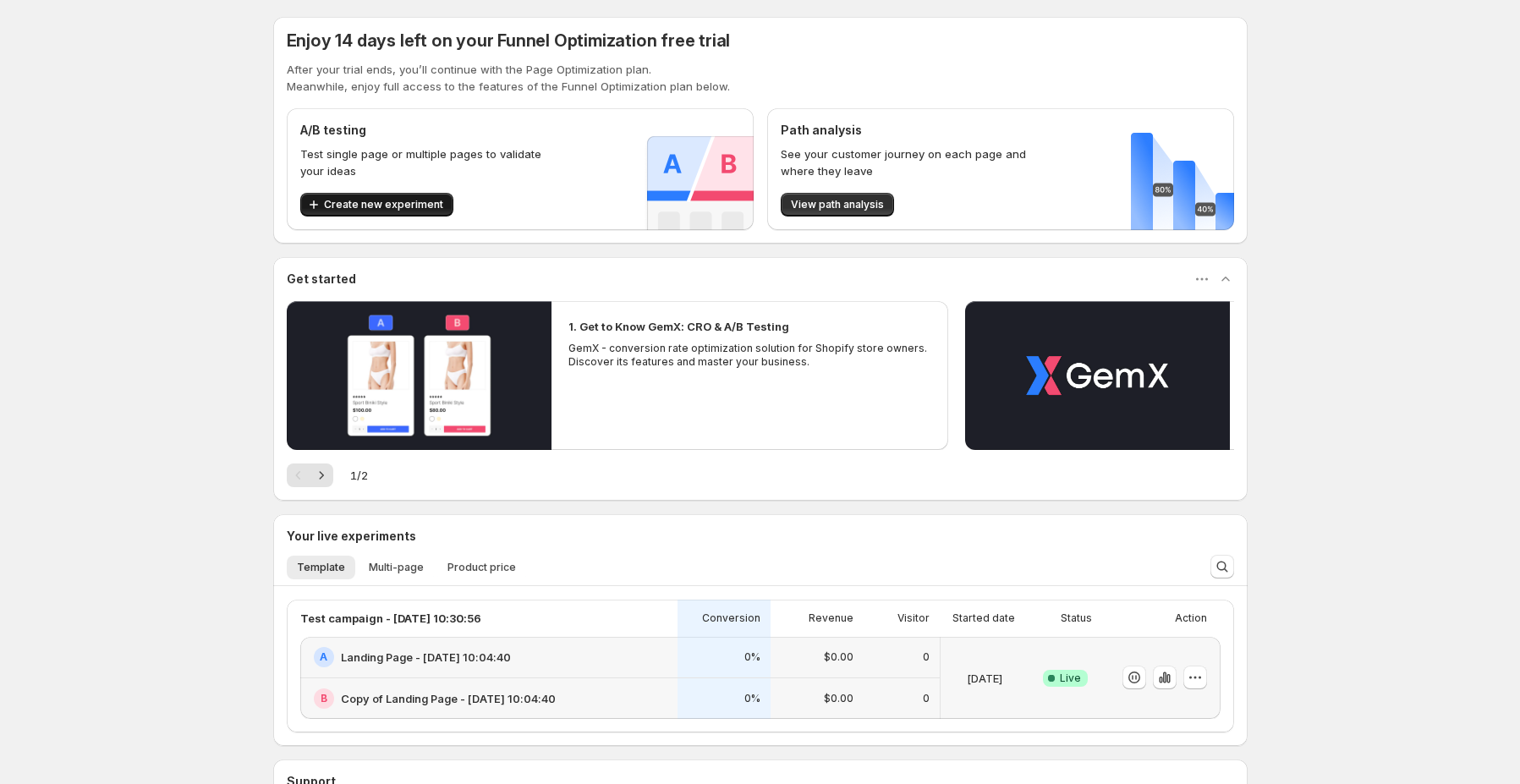 click on "Create new experiment" at bounding box center (383, 205) 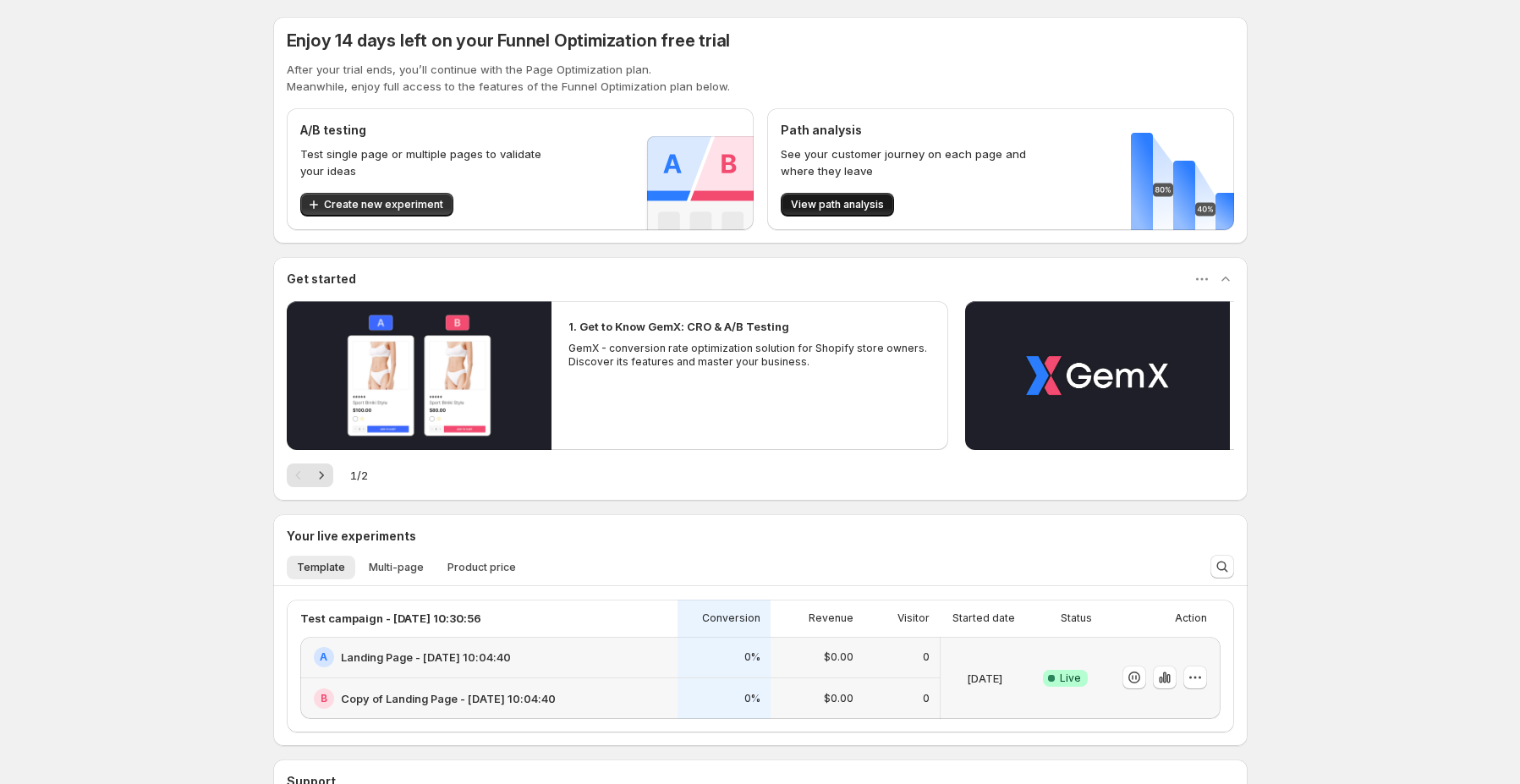 click on "View path analysis" at bounding box center [837, 205] 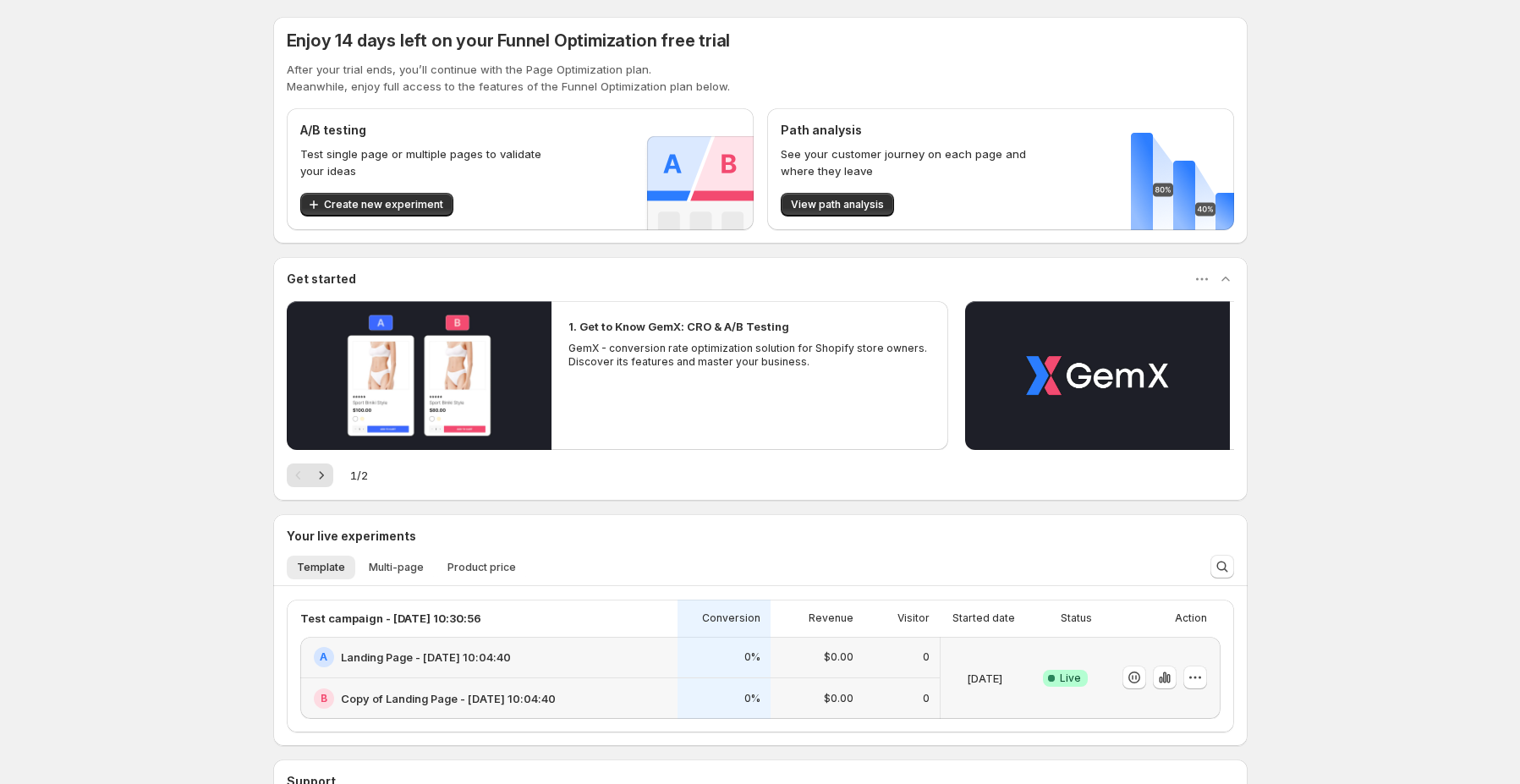 click on "See your customer journey on each page and where they leave" at bounding box center (906, 162) 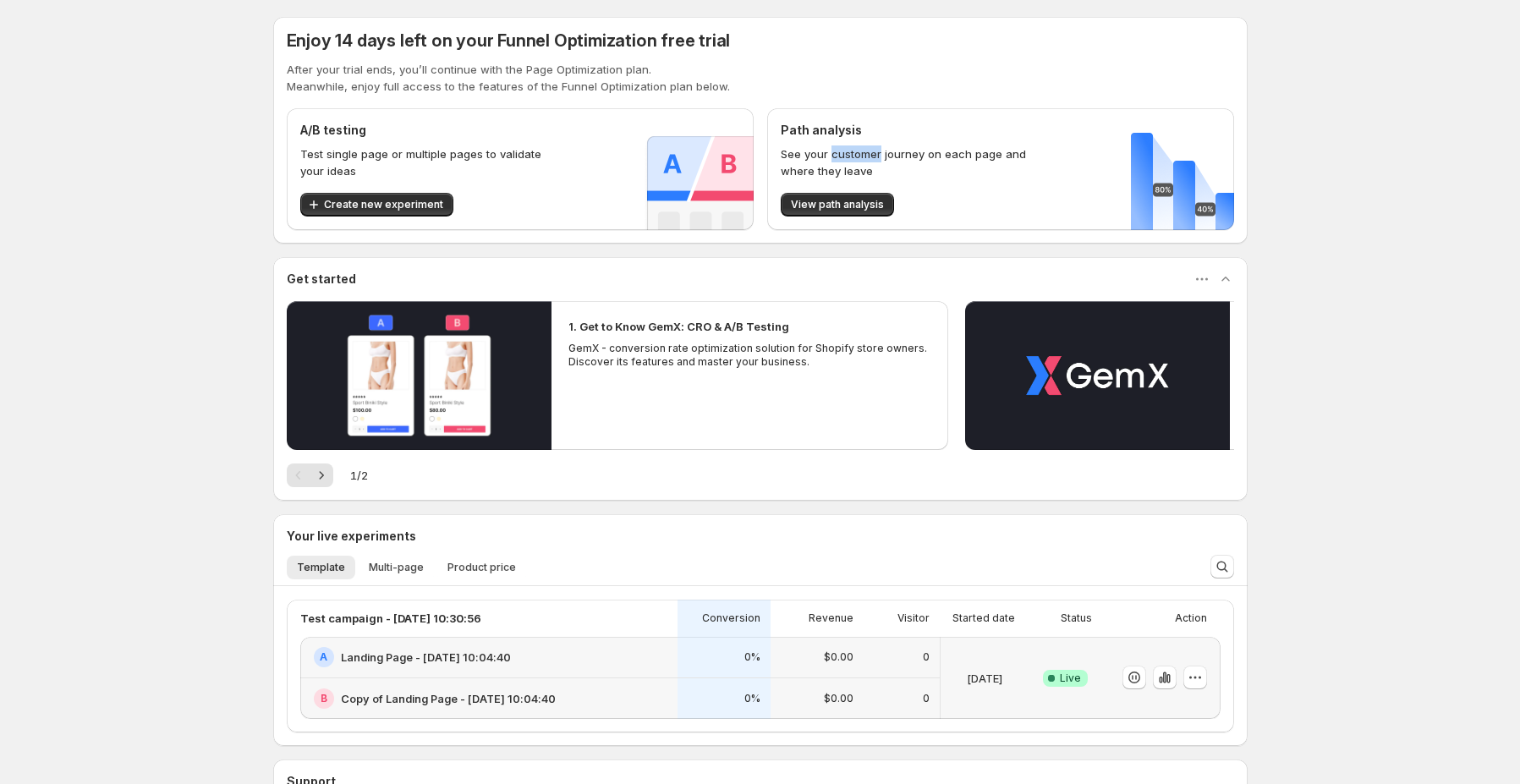 click on "See your customer journey on each page and where they leave" at bounding box center [906, 162] 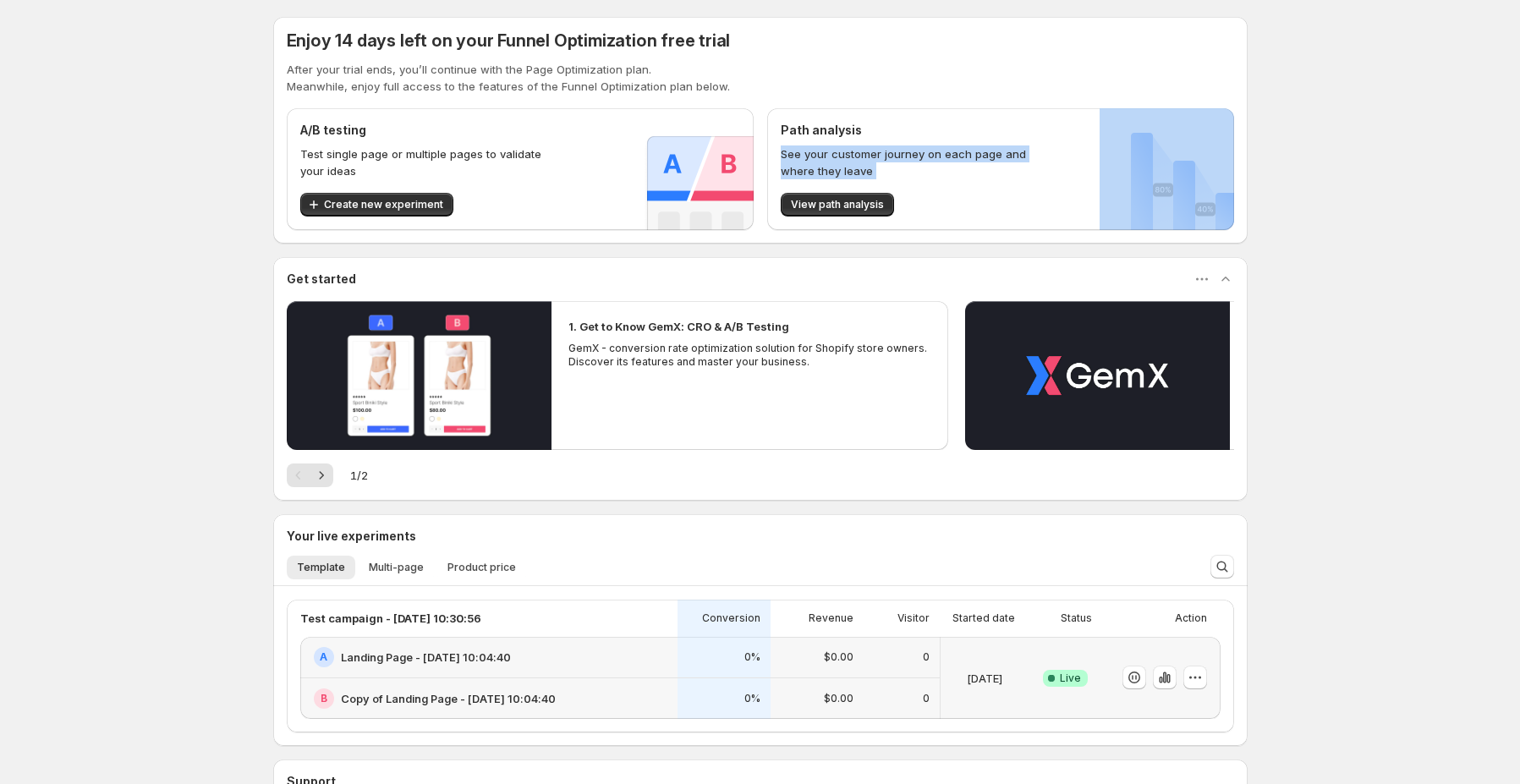 click on "See your customer journey on each page and where they leave" at bounding box center (906, 162) 